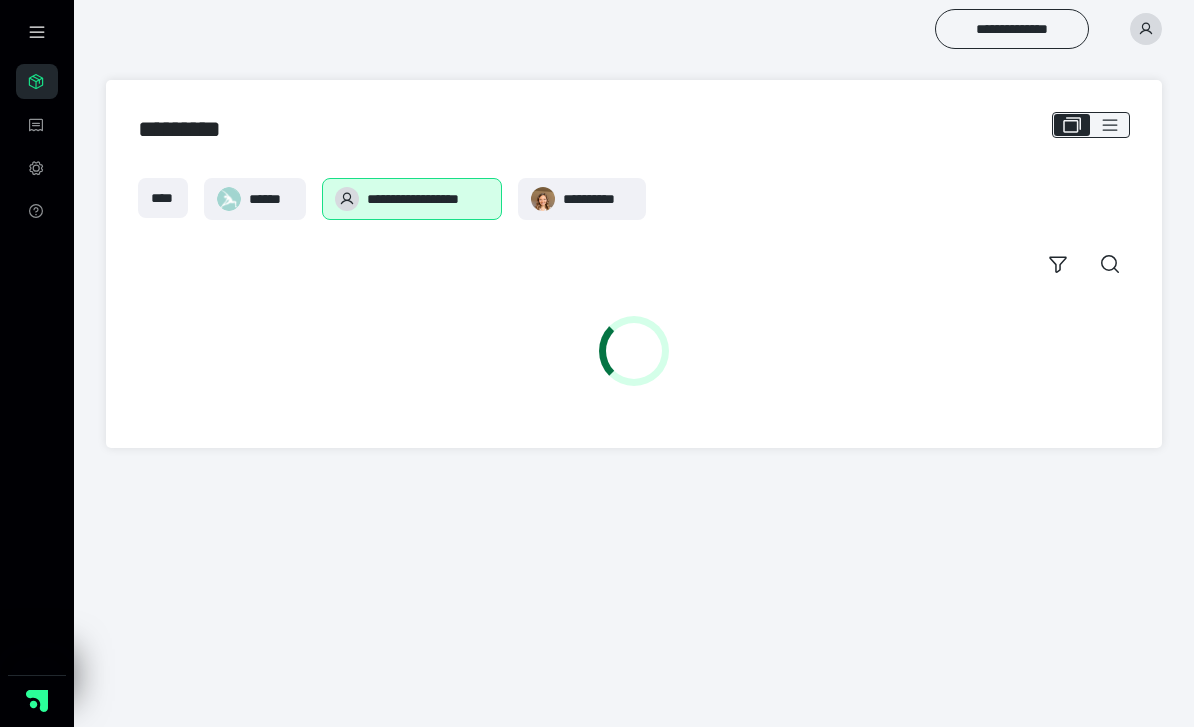 scroll, scrollTop: 0, scrollLeft: 0, axis: both 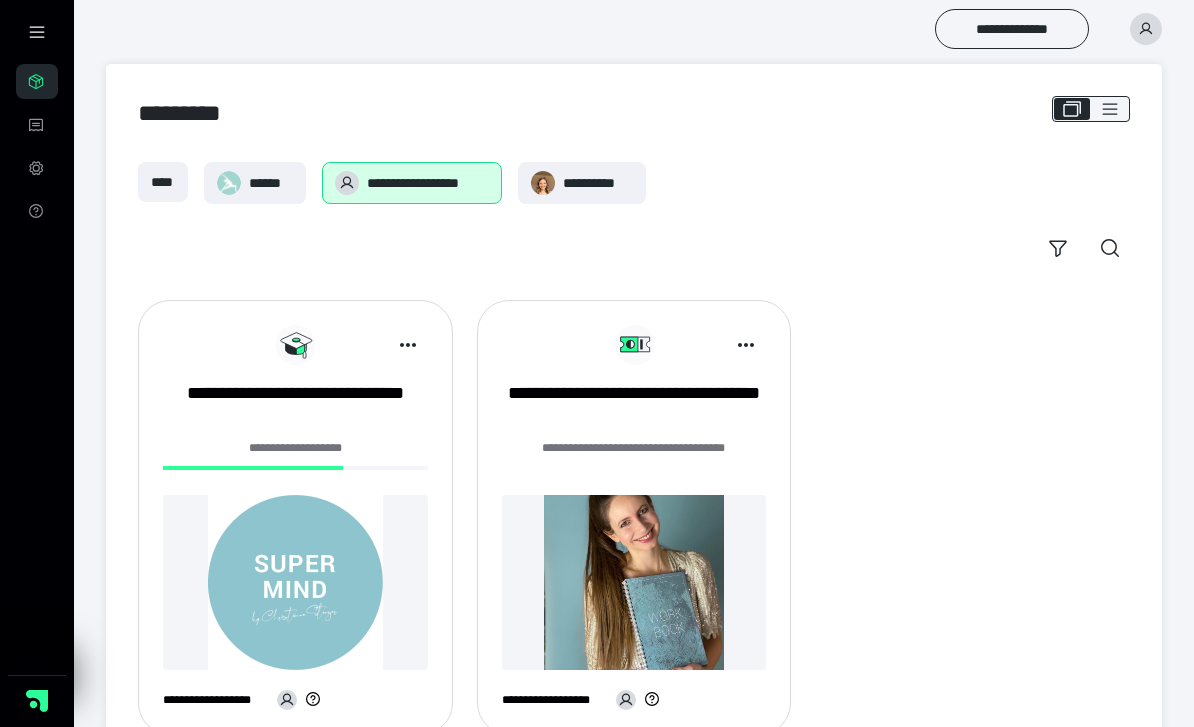 click at bounding box center [295, 582] 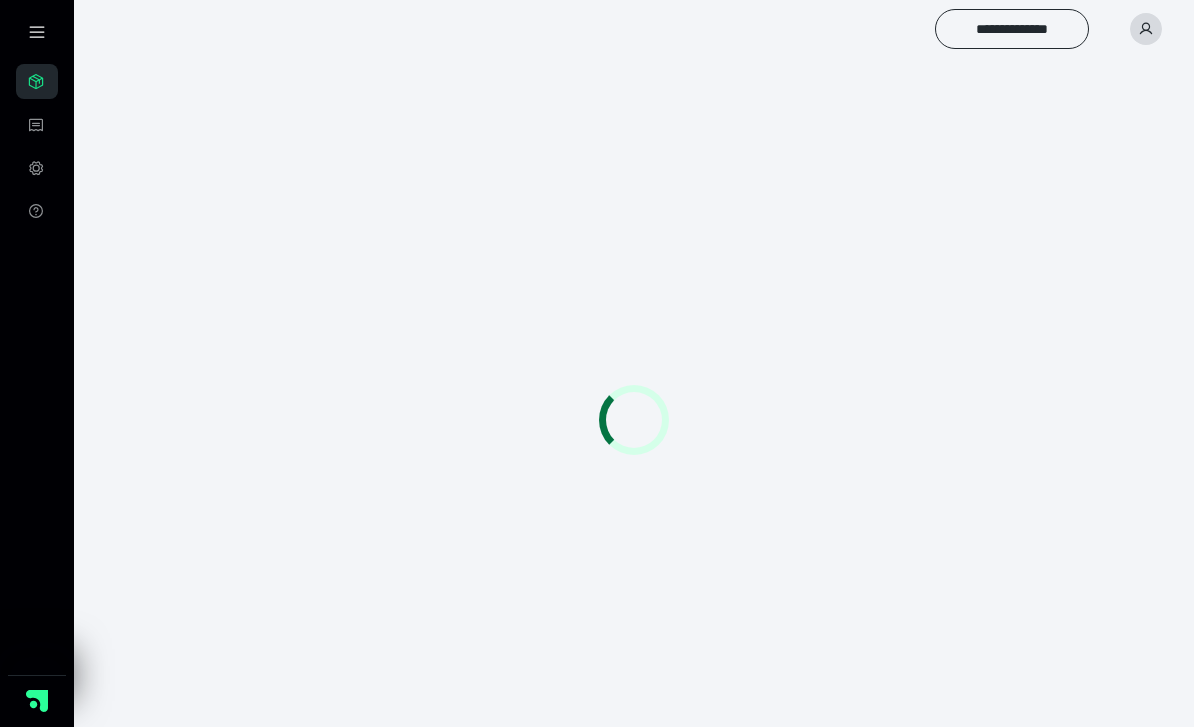 scroll, scrollTop: 0, scrollLeft: 0, axis: both 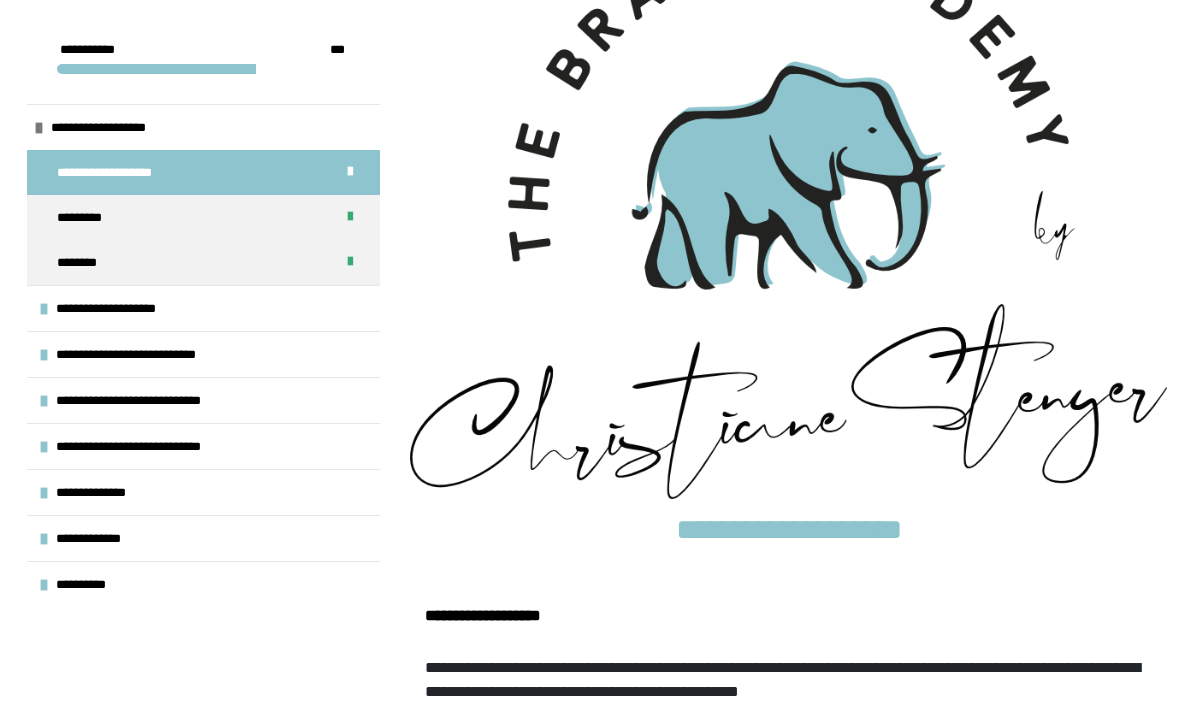 click on "**********" at bounding box center [148, 446] 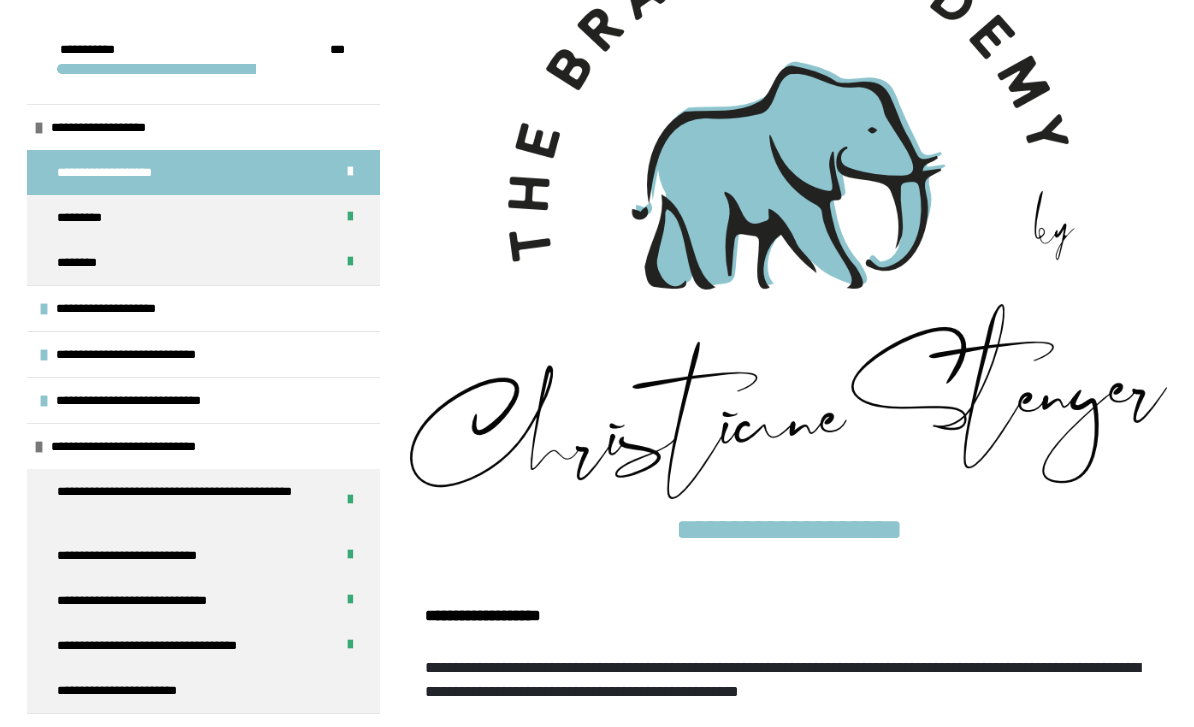 click on "**********" at bounding box center (203, 690) 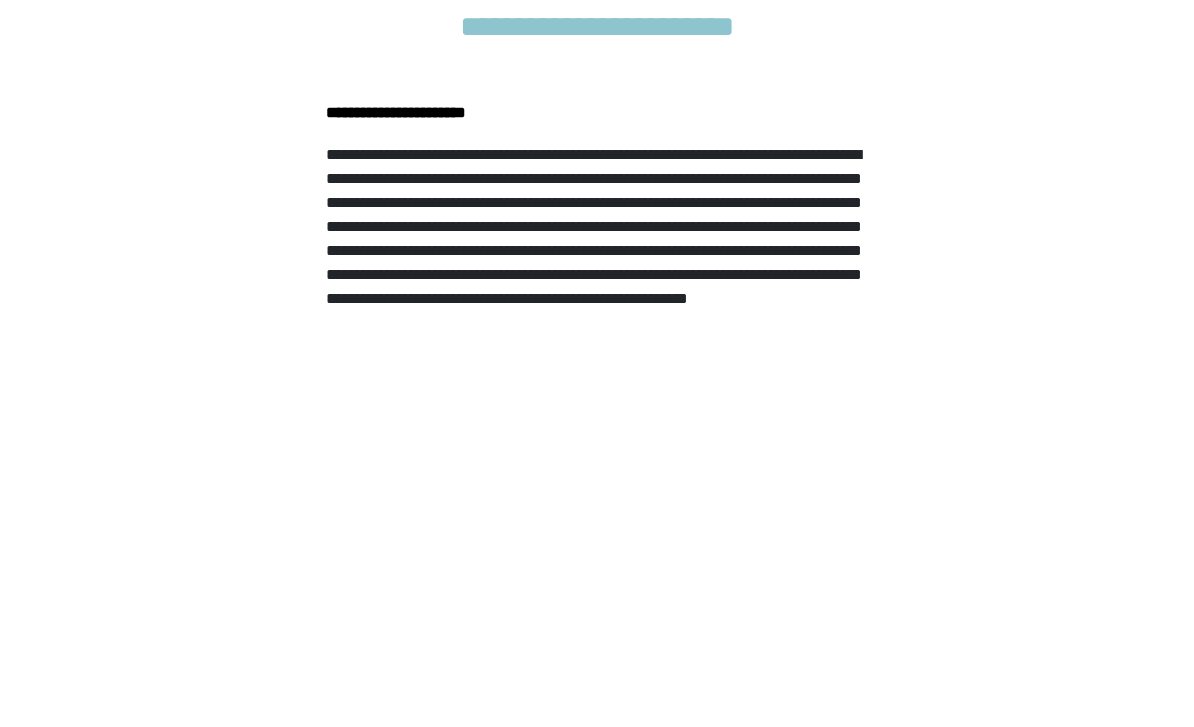 scroll, scrollTop: 1060, scrollLeft: 0, axis: vertical 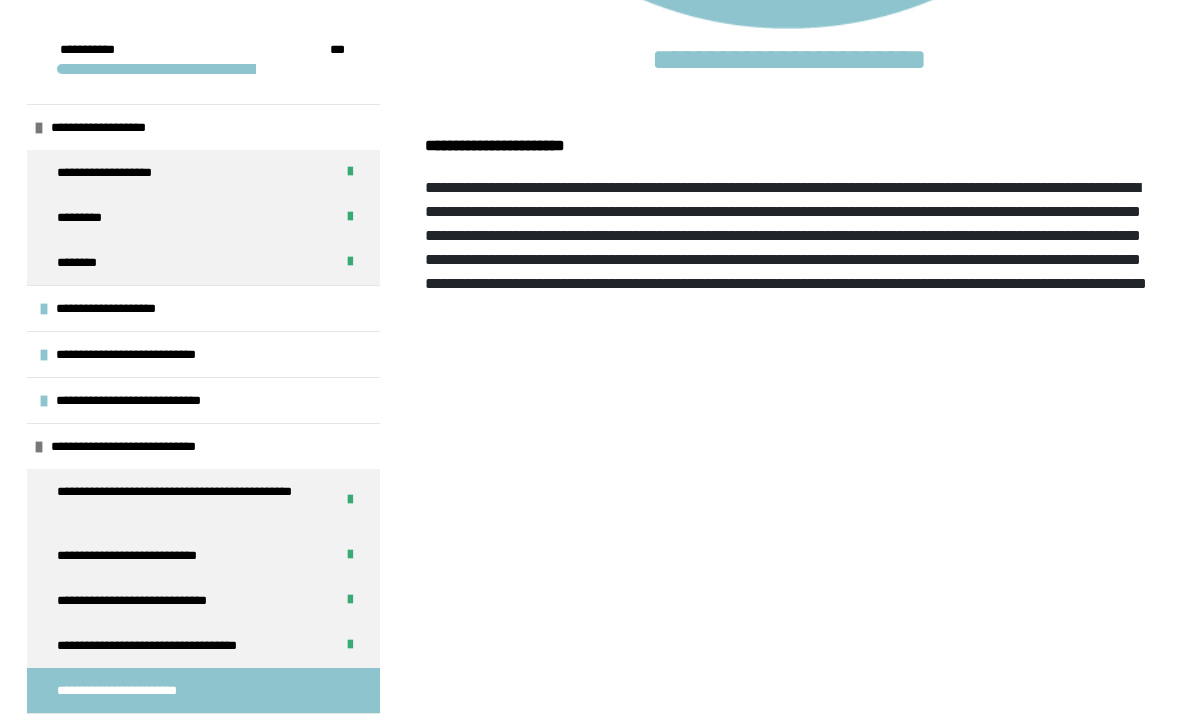 click on "**********" at bounding box center [786, 235] 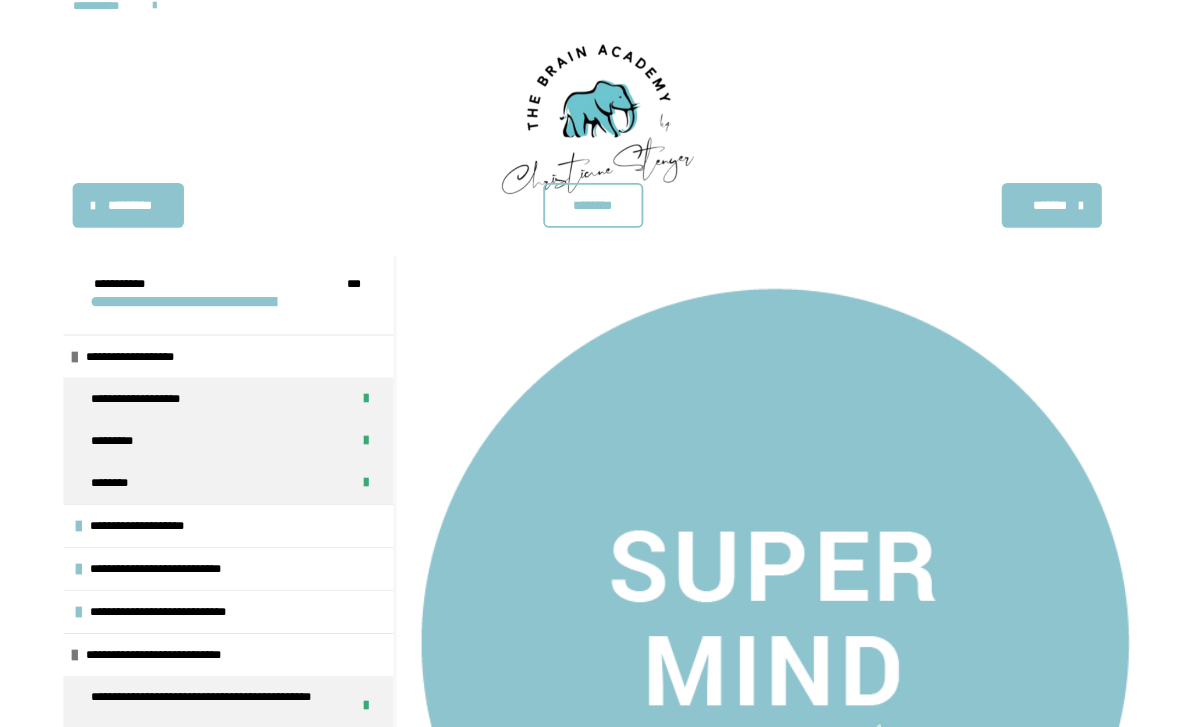 scroll, scrollTop: 1384, scrollLeft: 0, axis: vertical 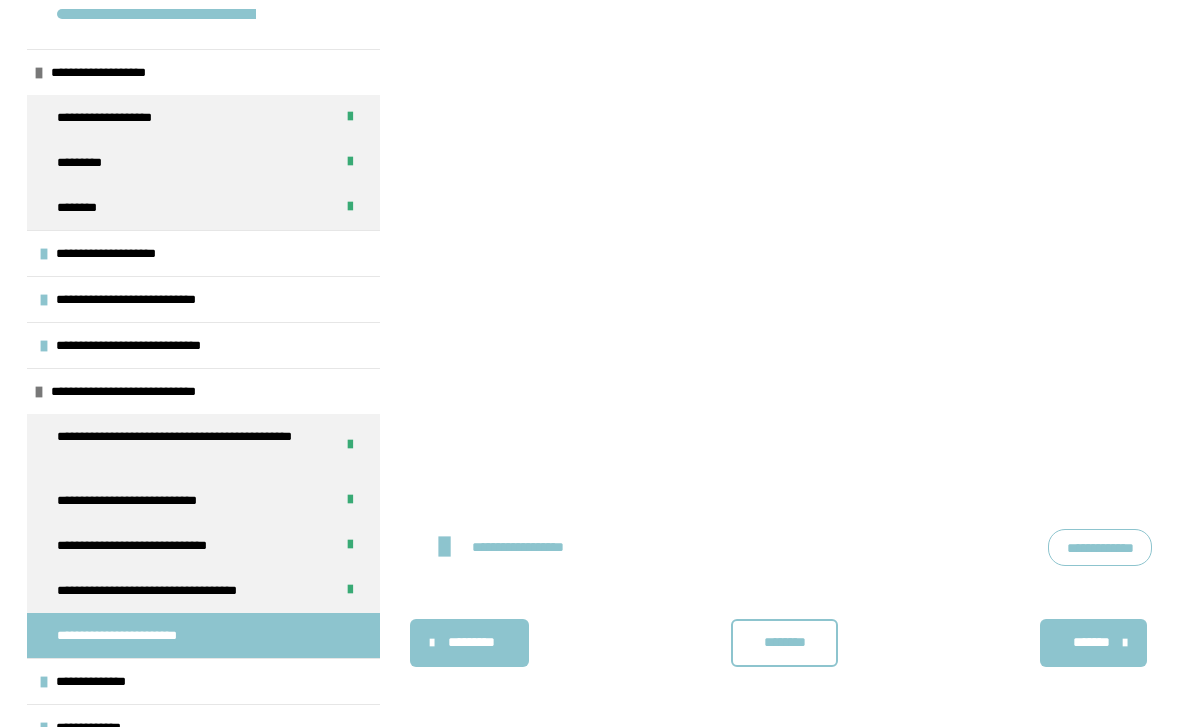 click on "********" at bounding box center (784, 642) 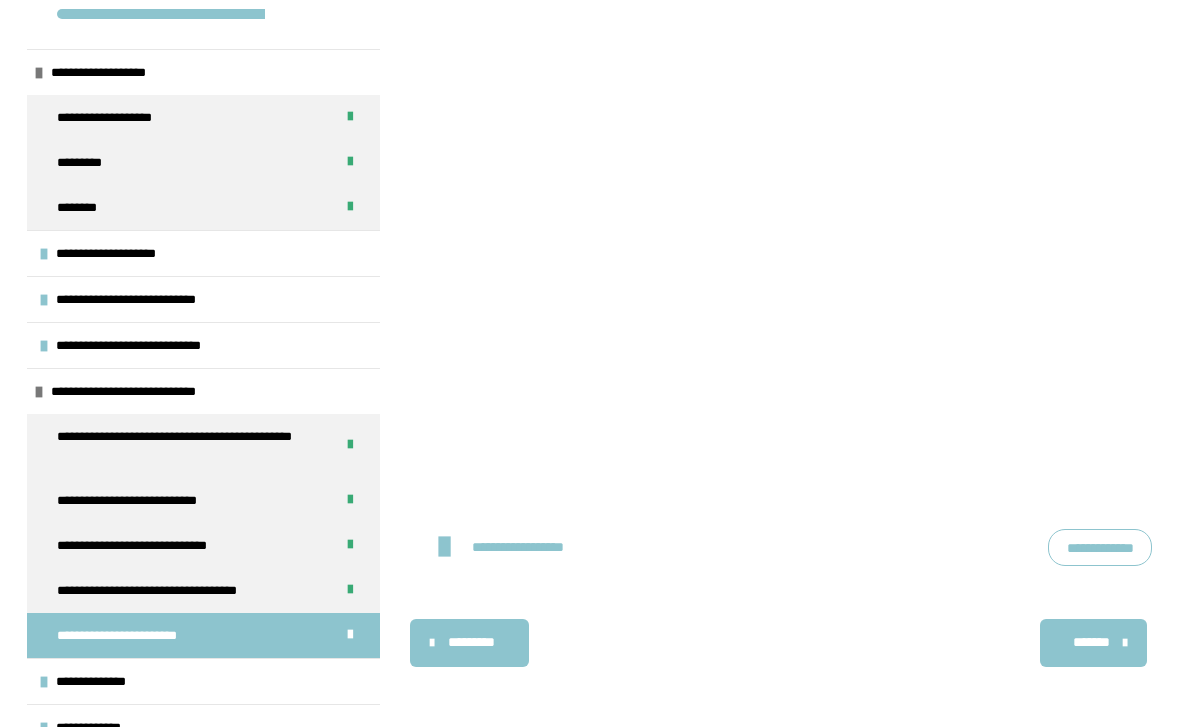 click on "**********" at bounding box center (99, 681) 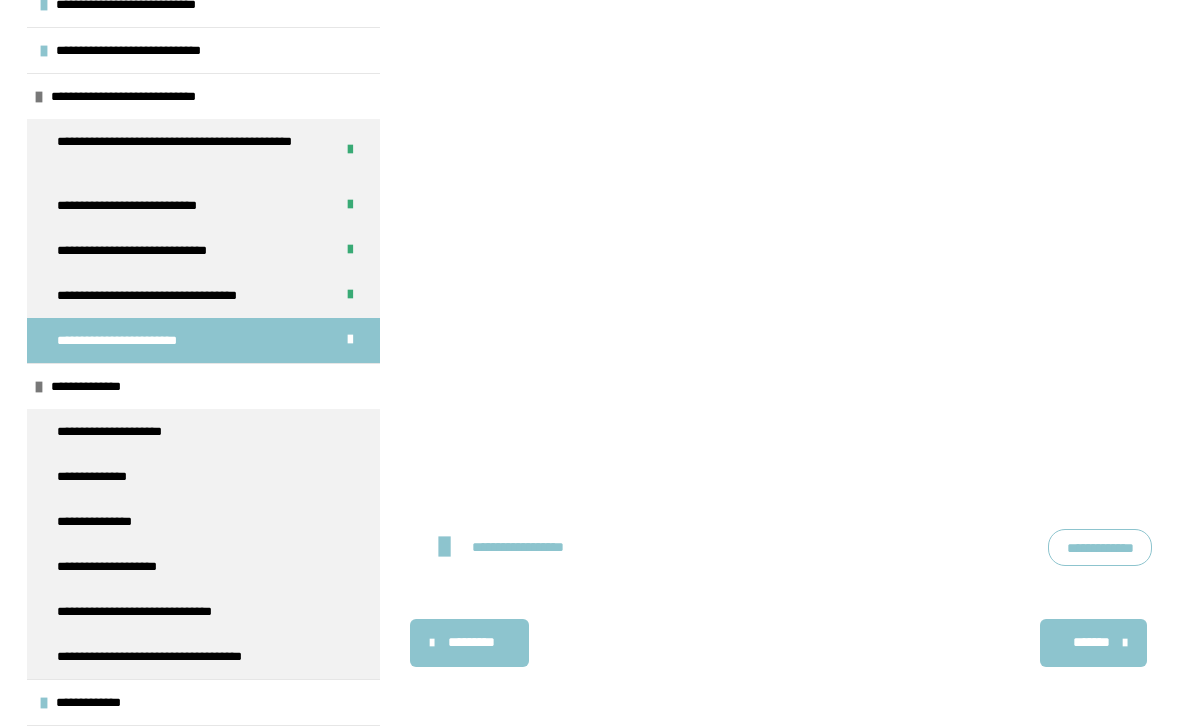 scroll, scrollTop: 350, scrollLeft: 0, axis: vertical 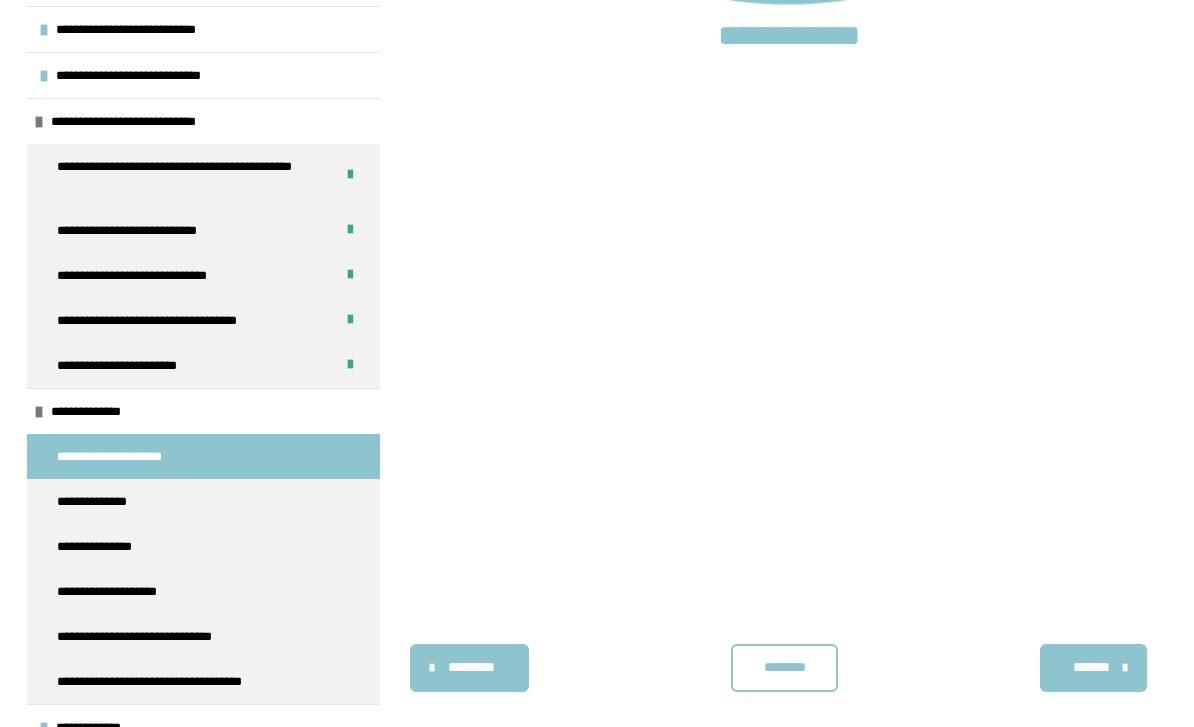 click on "**********" at bounding box center (203, 501) 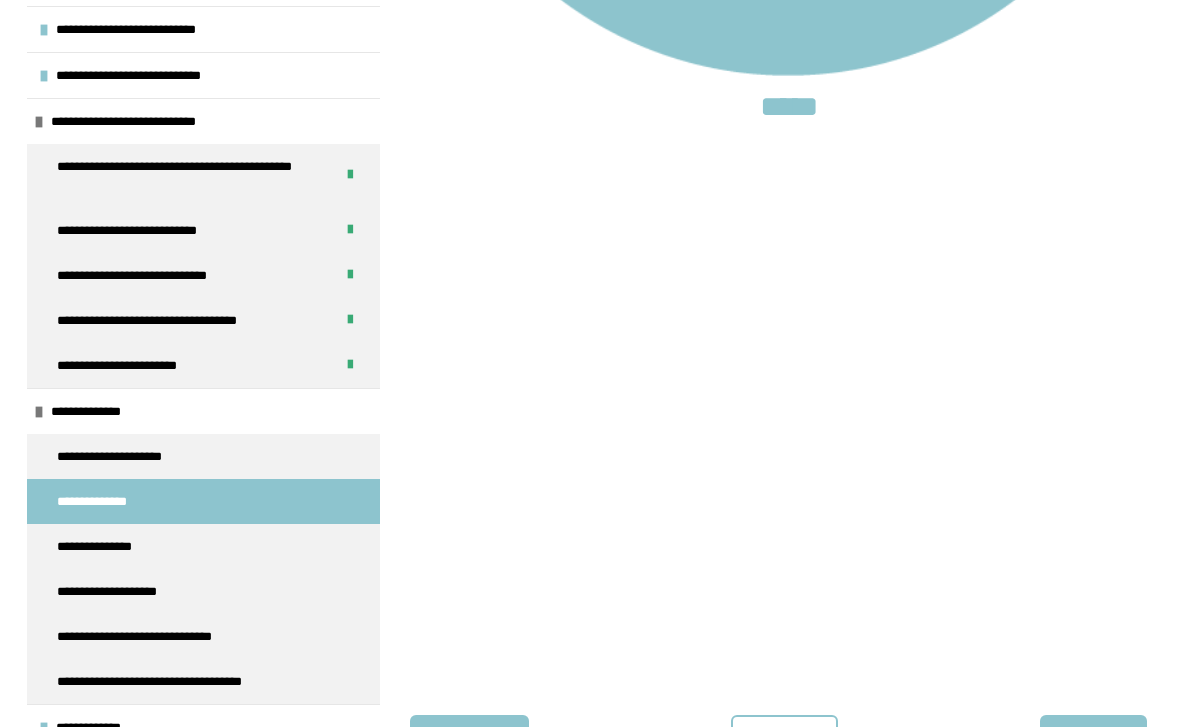 scroll, scrollTop: 1035, scrollLeft: 0, axis: vertical 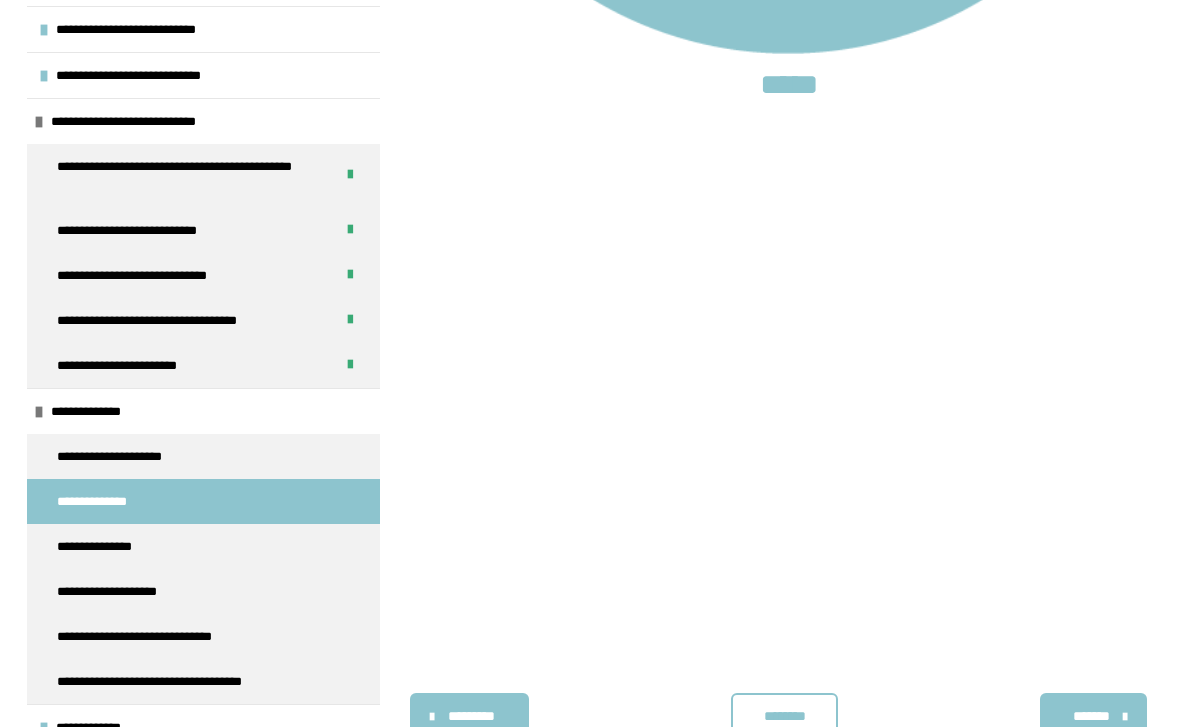click on "**********" at bounding box center [121, 456] 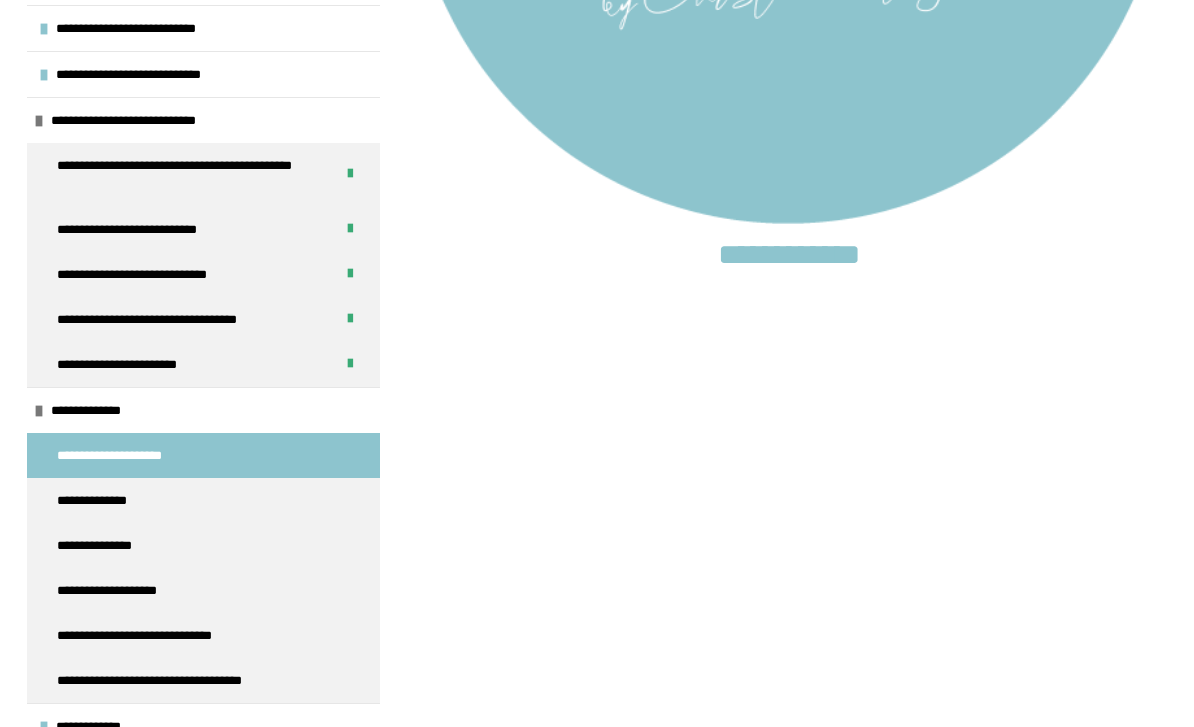 scroll, scrollTop: 1084, scrollLeft: 0, axis: vertical 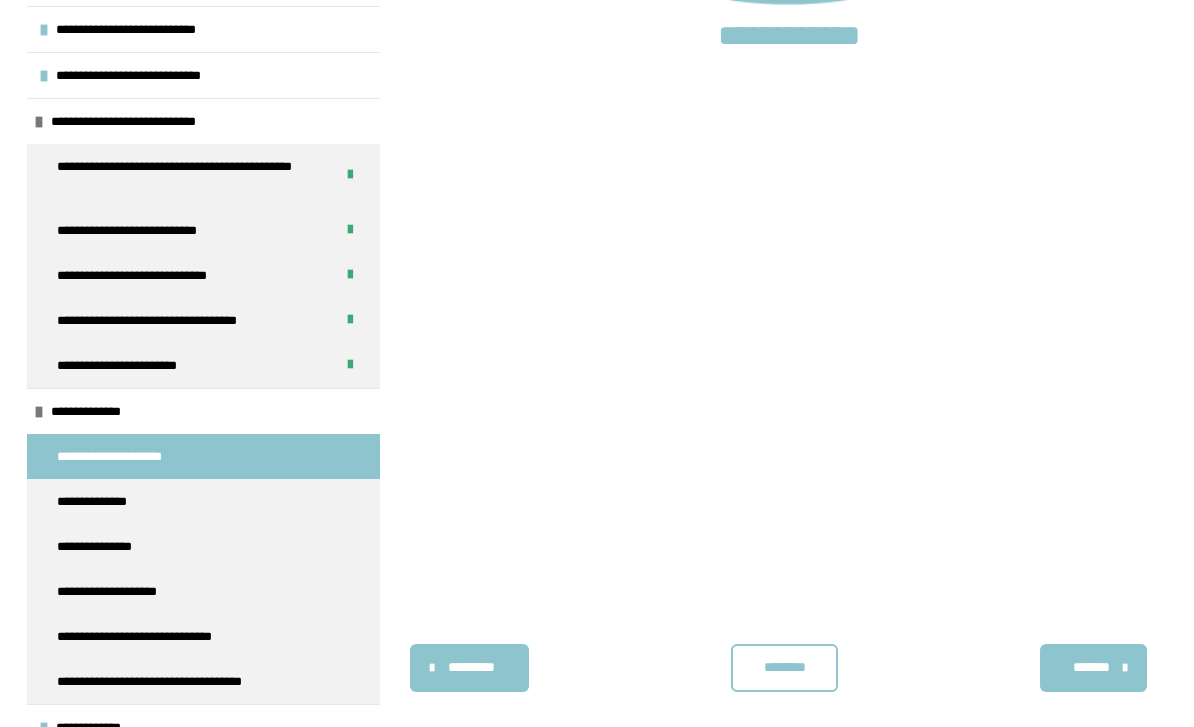 click on "********" at bounding box center (784, 667) 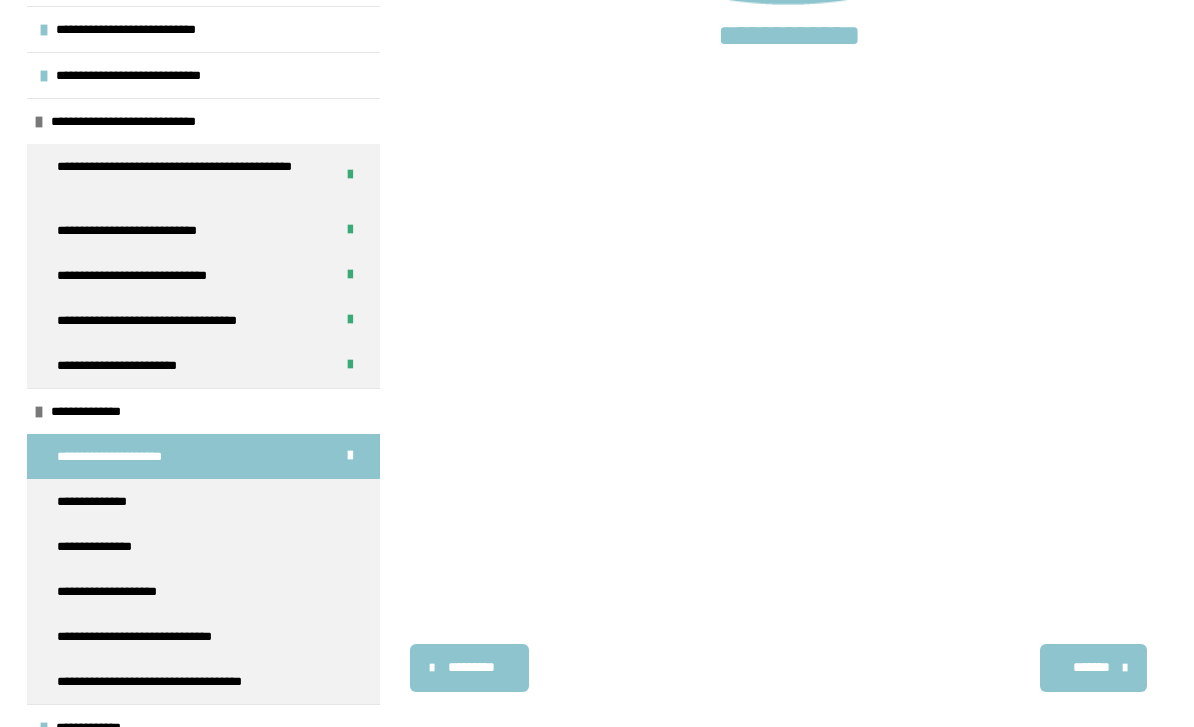 click on "**********" at bounding box center (203, 501) 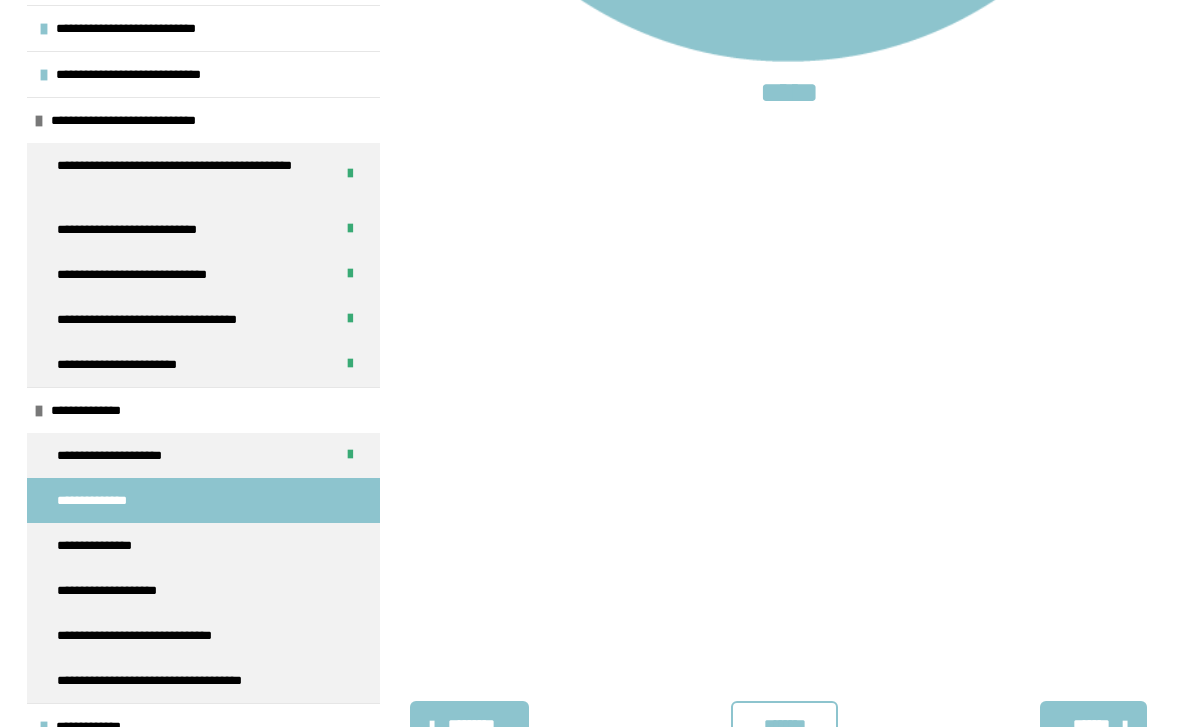 scroll, scrollTop: 1027, scrollLeft: 0, axis: vertical 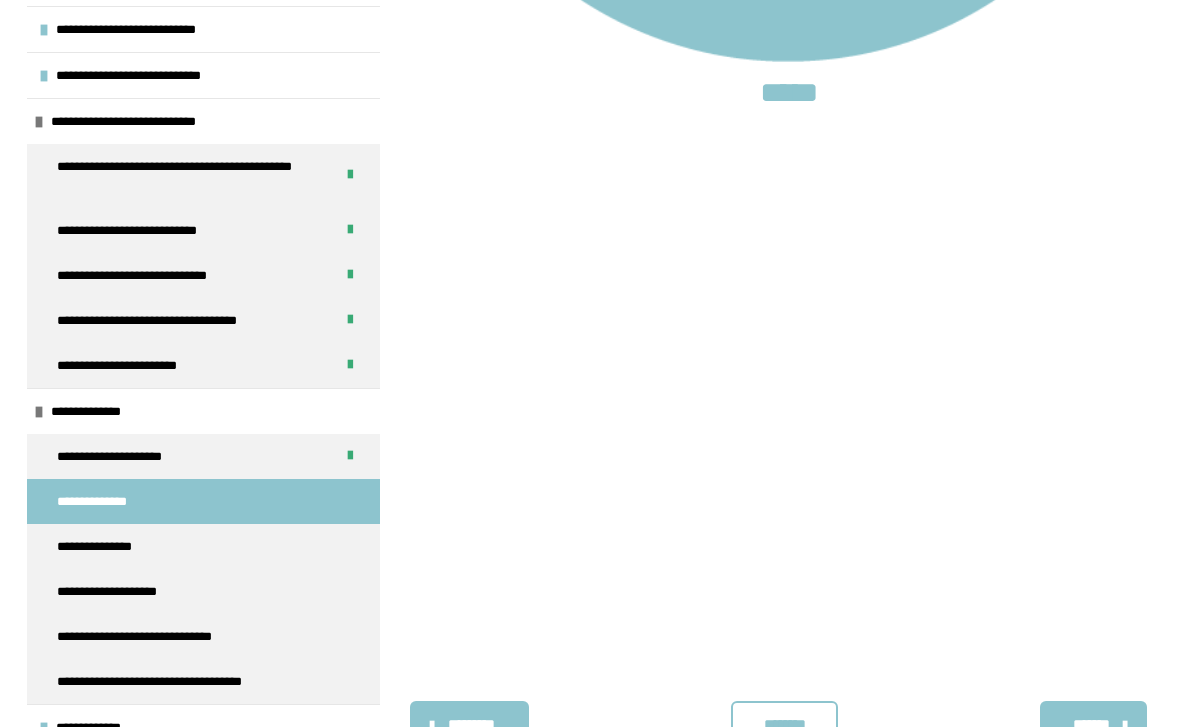 click on "********" at bounding box center (784, 724) 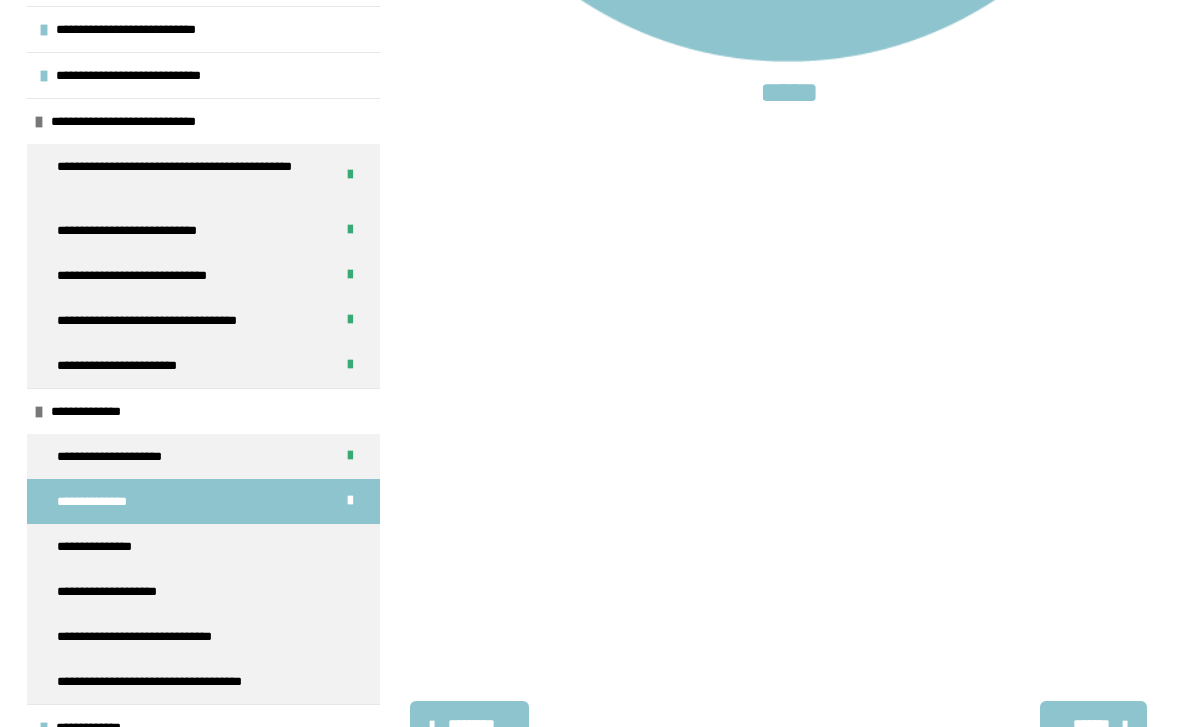 click on "**********" at bounding box center [203, 546] 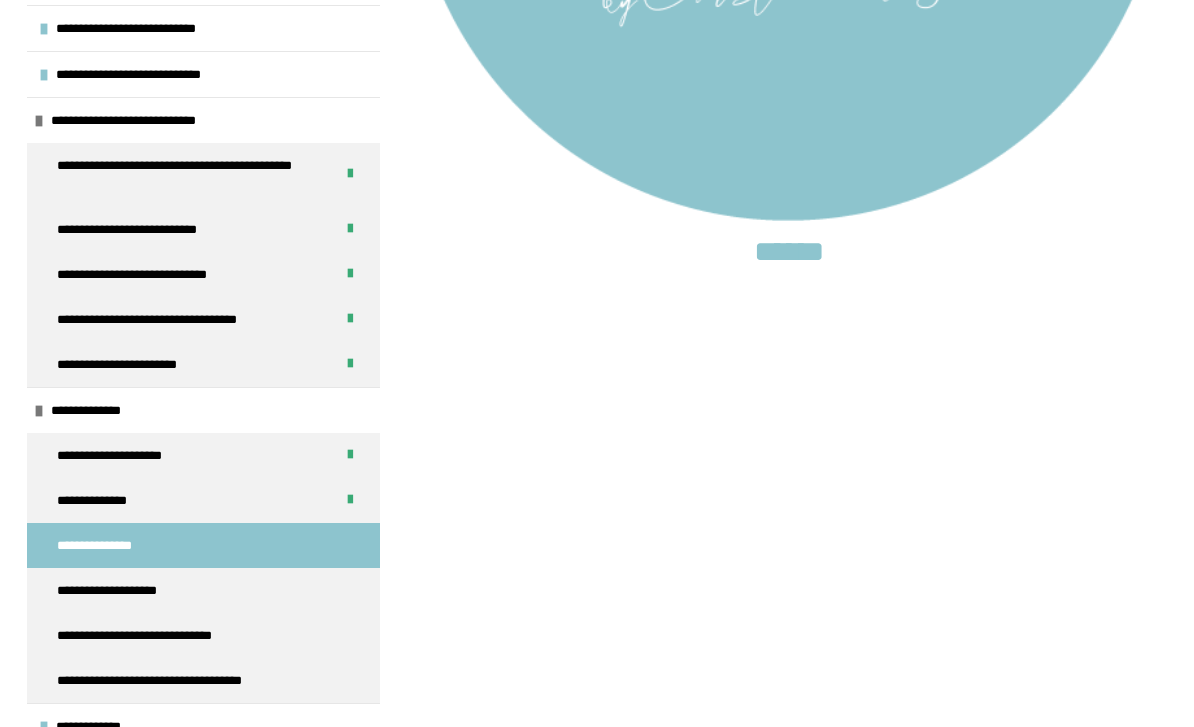 scroll, scrollTop: 1073, scrollLeft: 0, axis: vertical 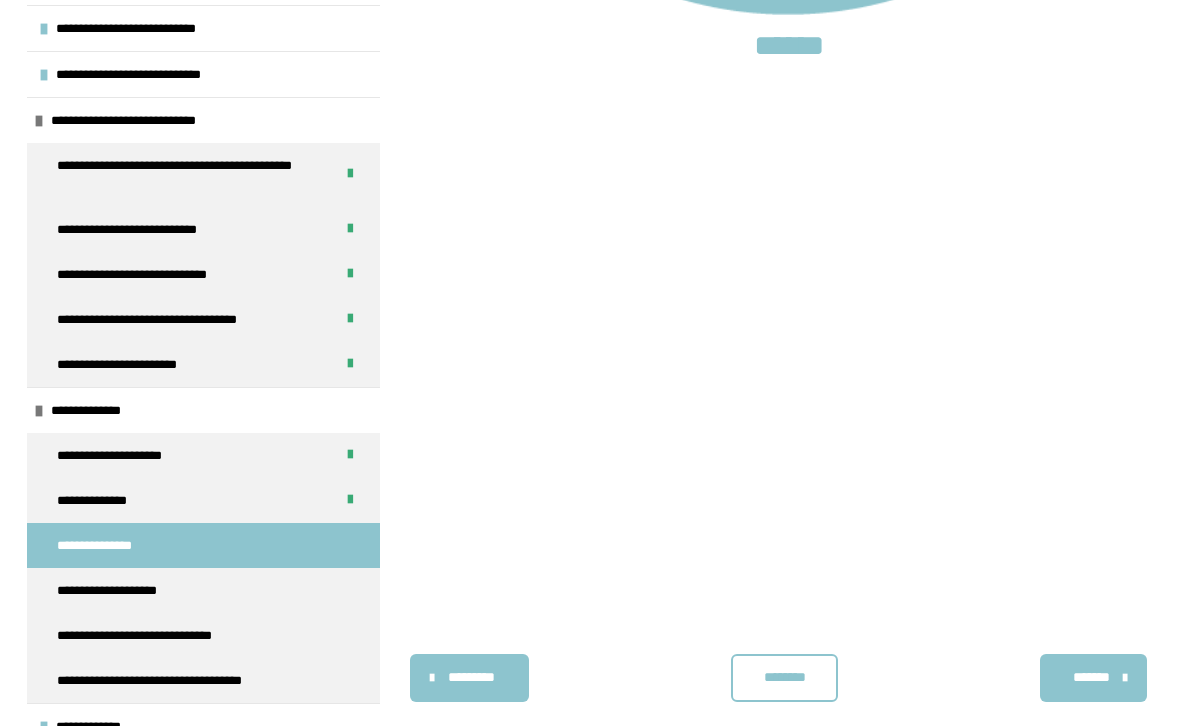 click on "********" at bounding box center [784, 678] 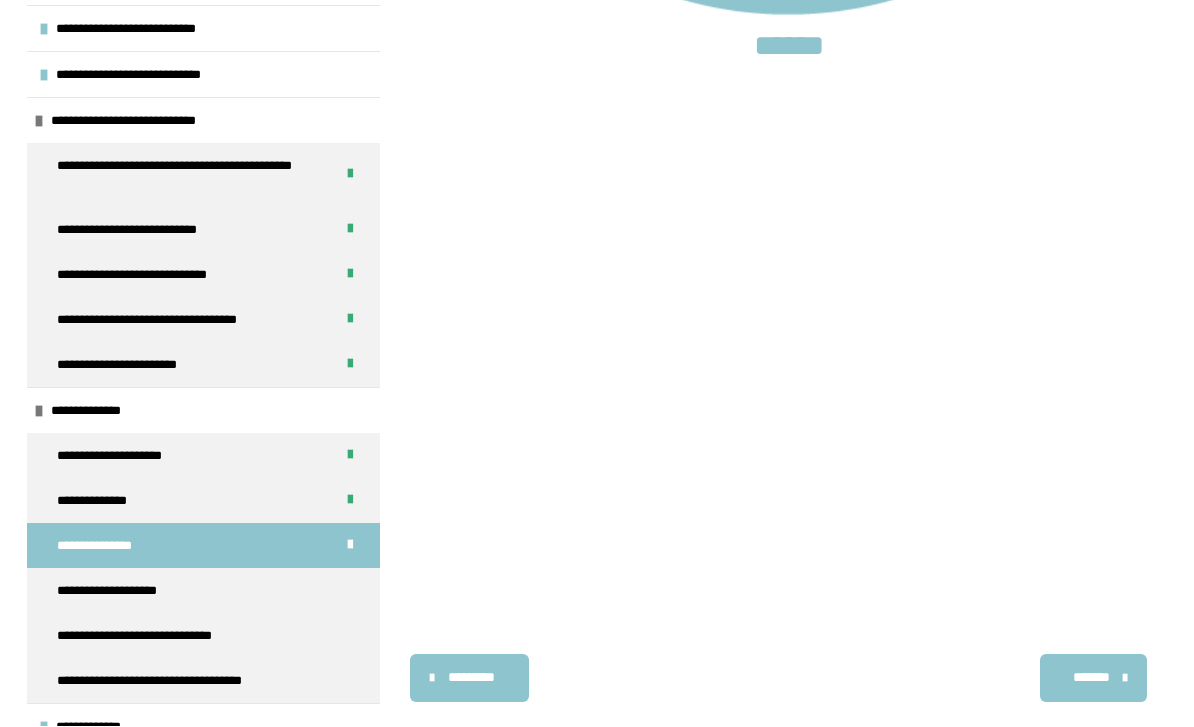 click on "**********" at bounding box center [119, 591] 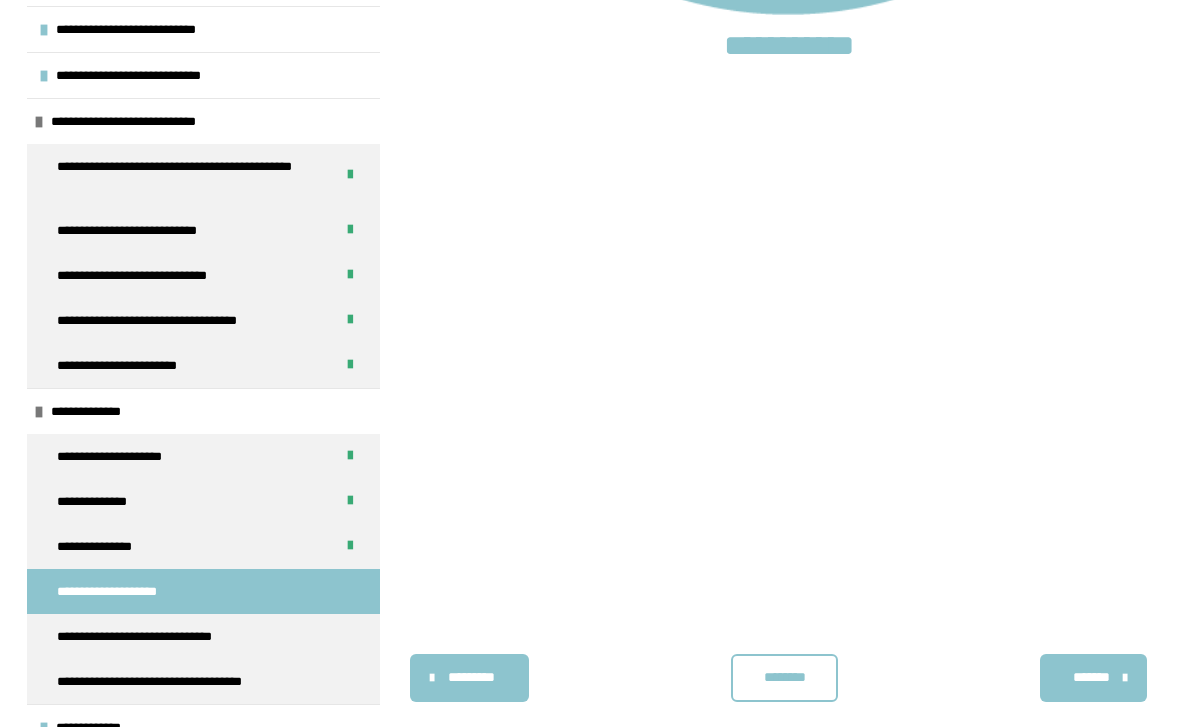 scroll, scrollTop: 1084, scrollLeft: 0, axis: vertical 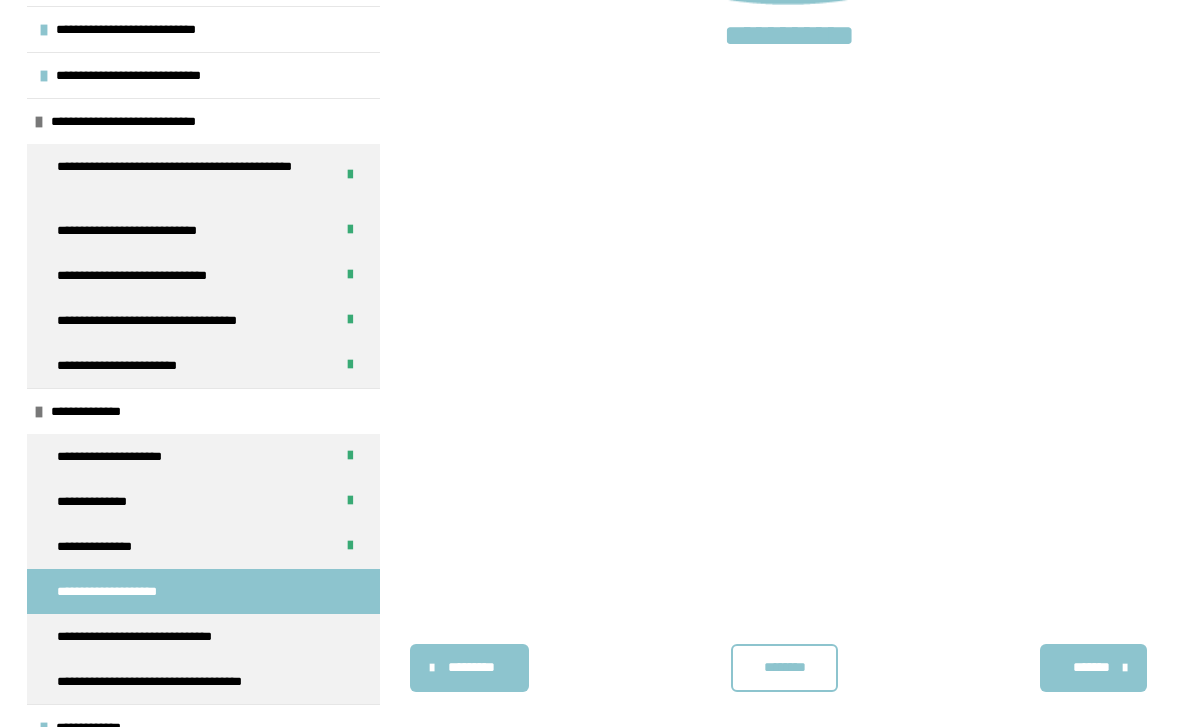click on "********" at bounding box center (784, 668) 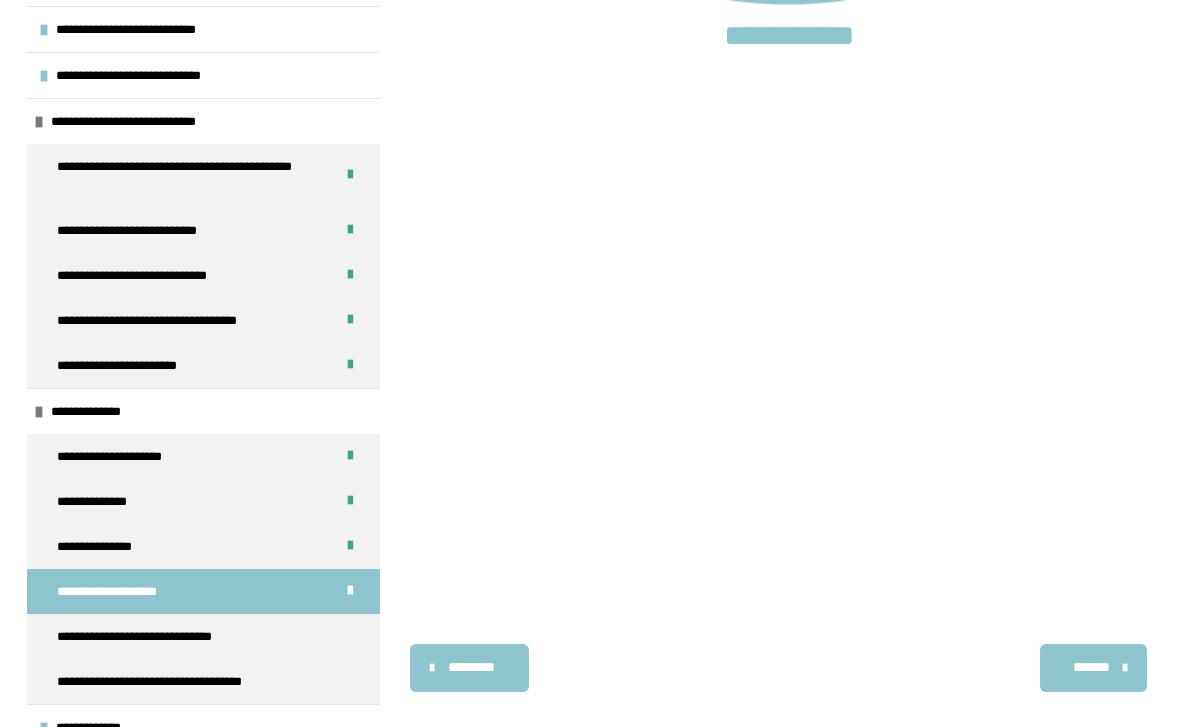 click on "**********" at bounding box center [151, 636] 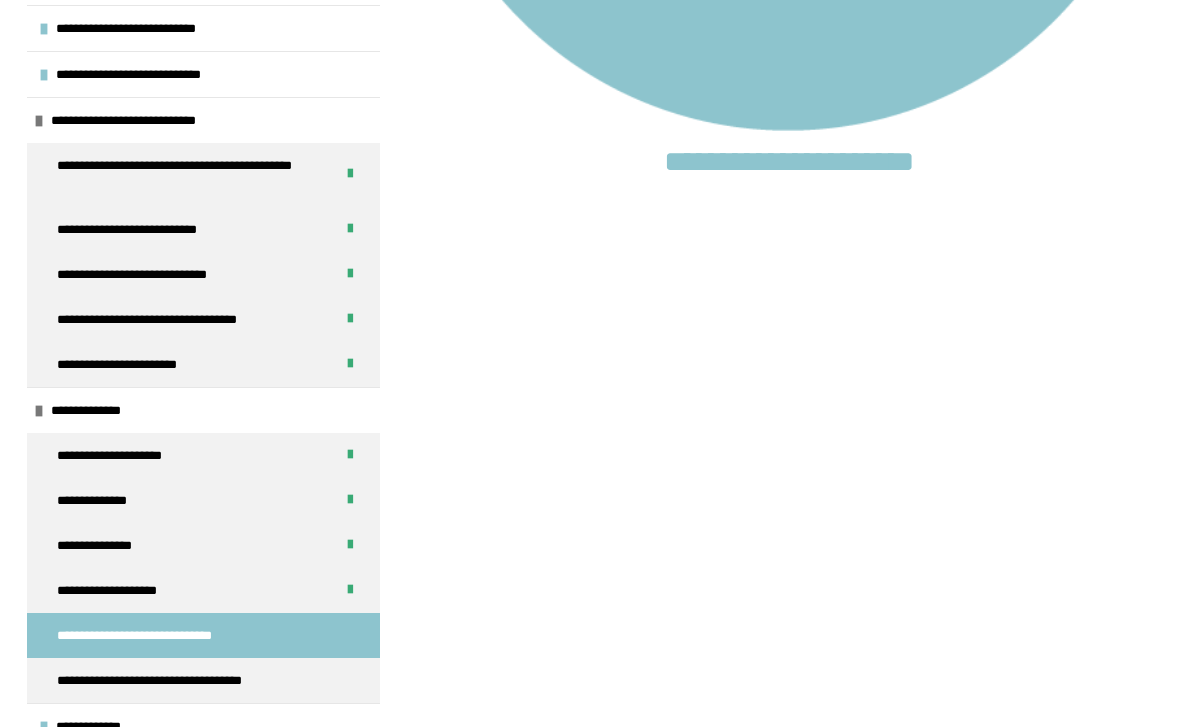 scroll, scrollTop: 1084, scrollLeft: 0, axis: vertical 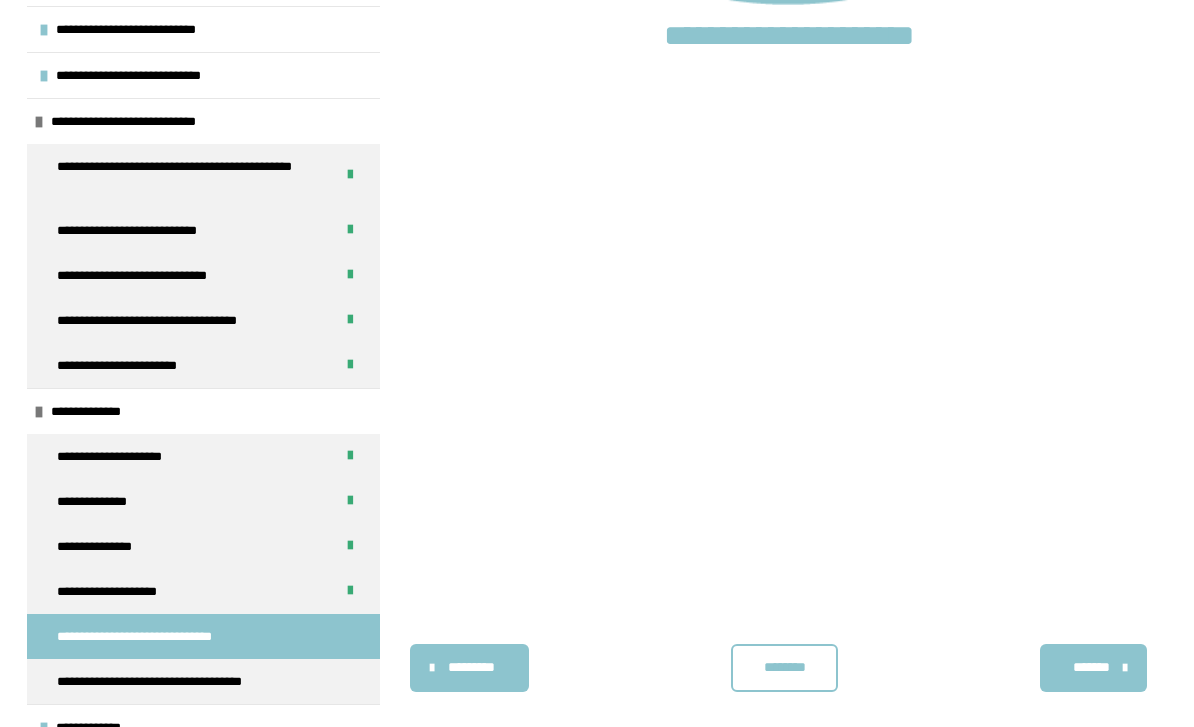 click on "********" at bounding box center (784, 667) 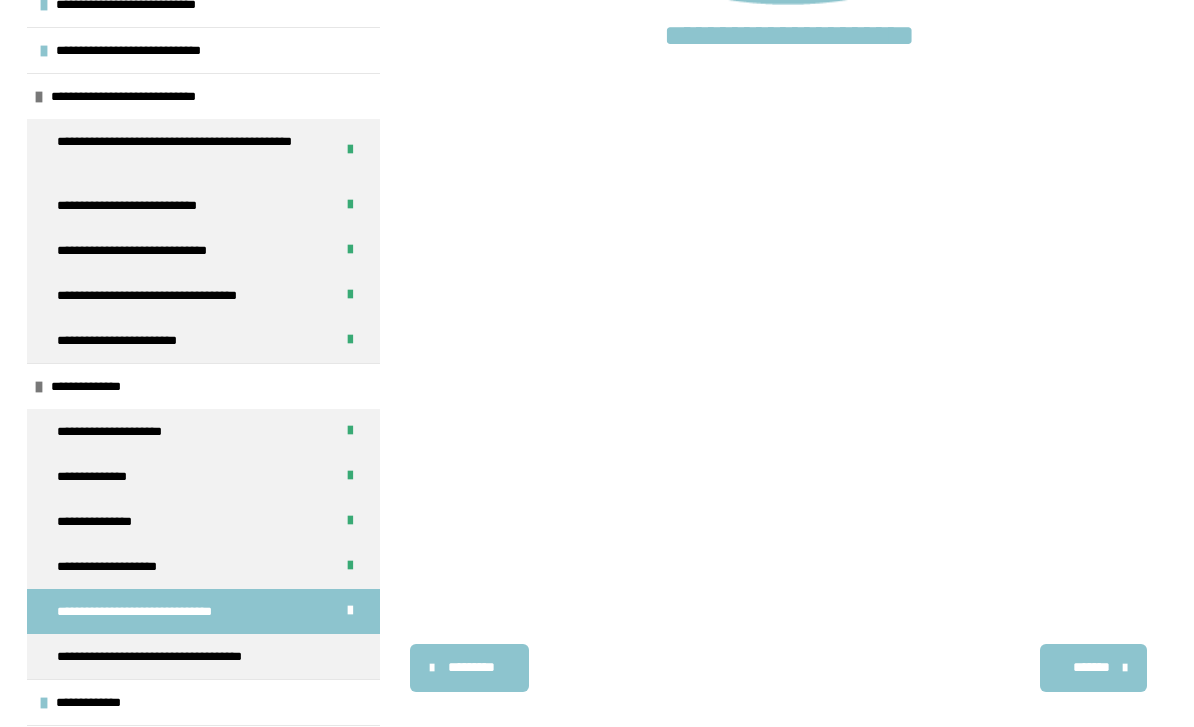 scroll, scrollTop: 350, scrollLeft: 0, axis: vertical 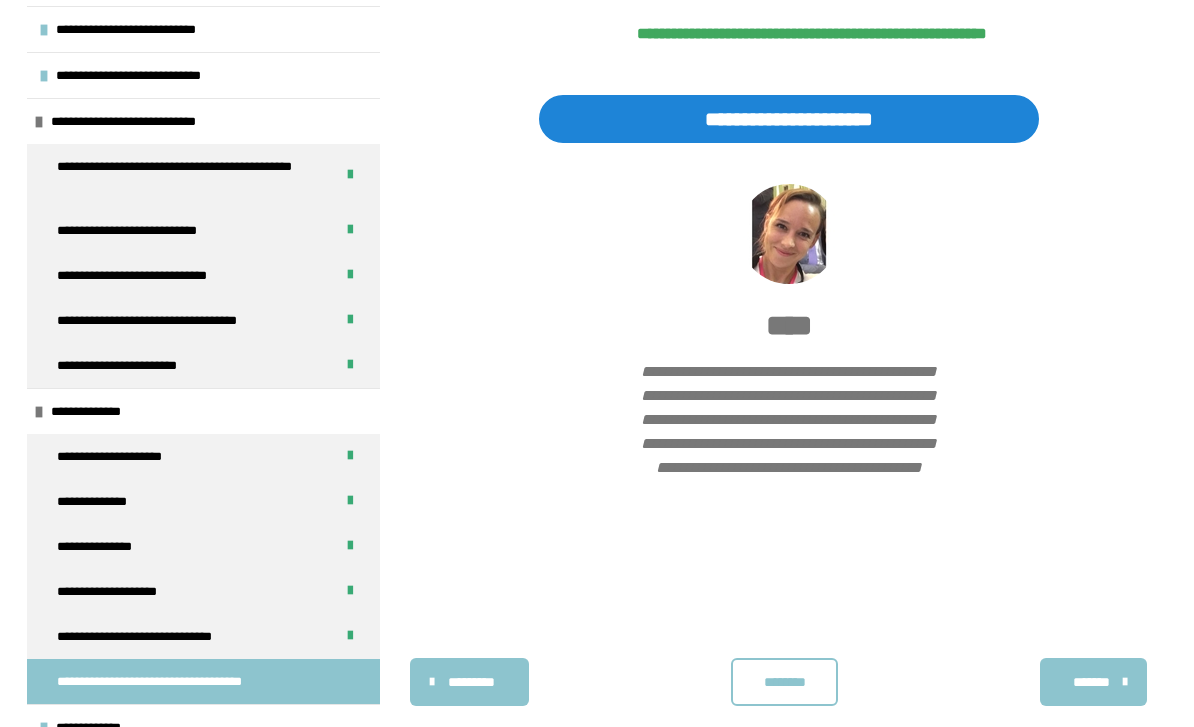click on "********" at bounding box center (784, 682) 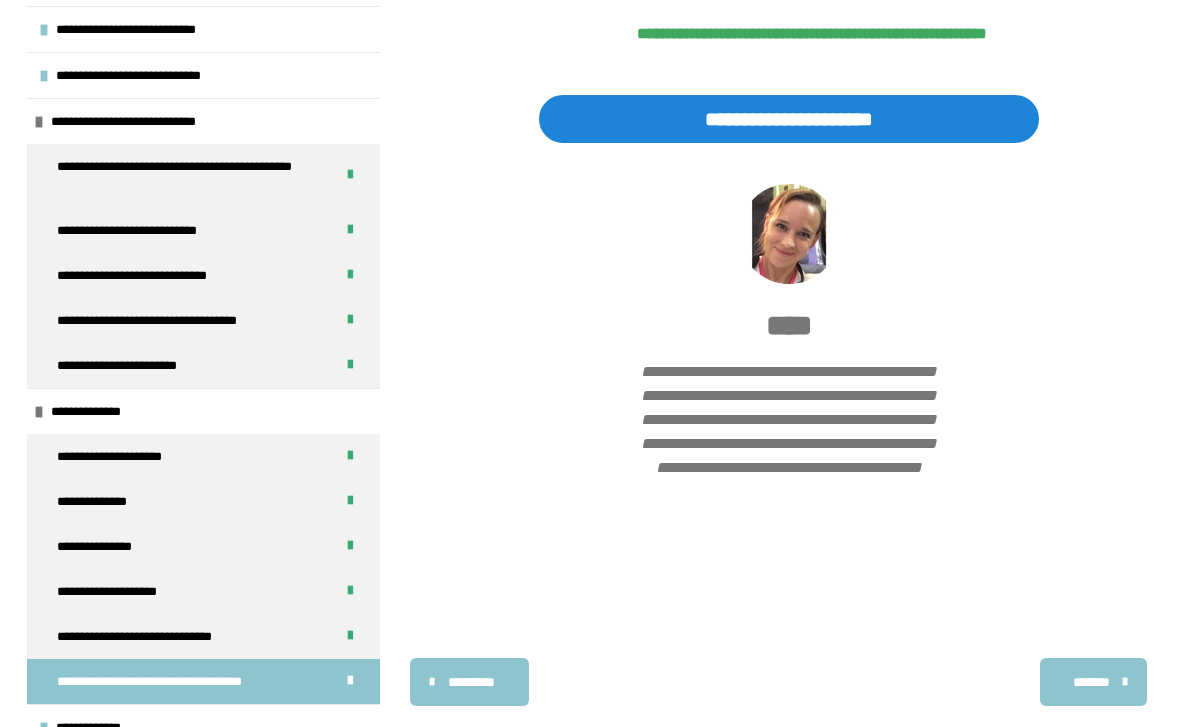 click on "**********" at bounding box center (203, 727) 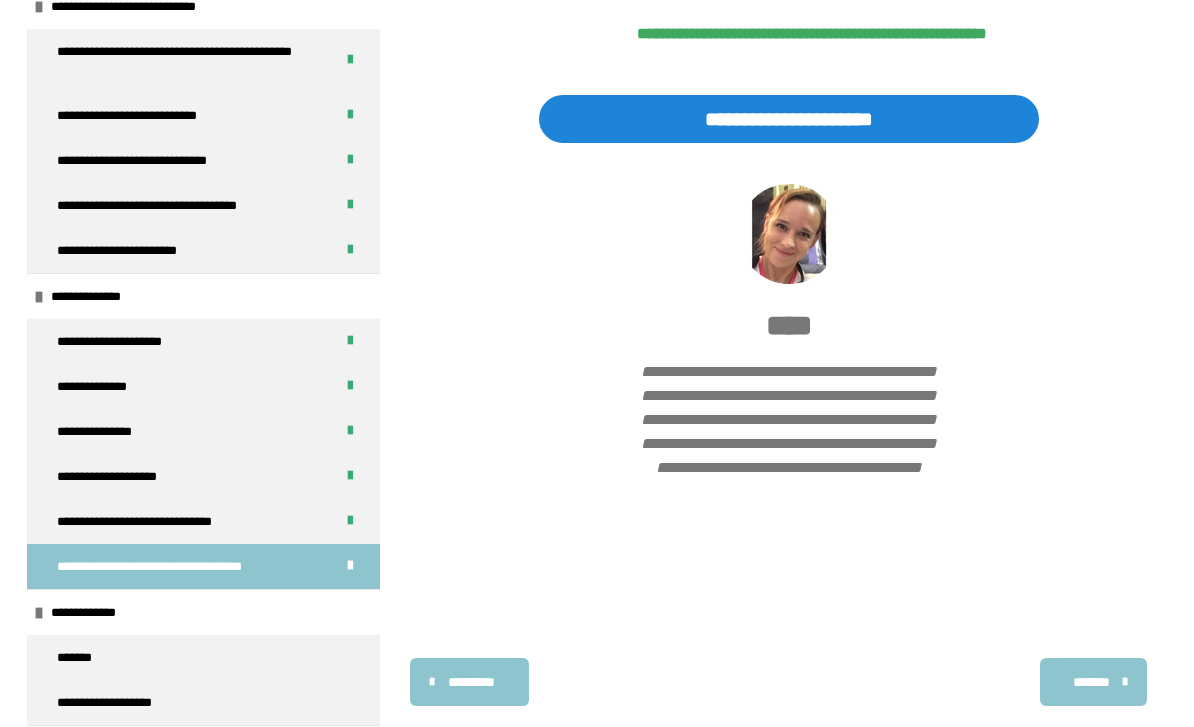 scroll, scrollTop: 440, scrollLeft: 0, axis: vertical 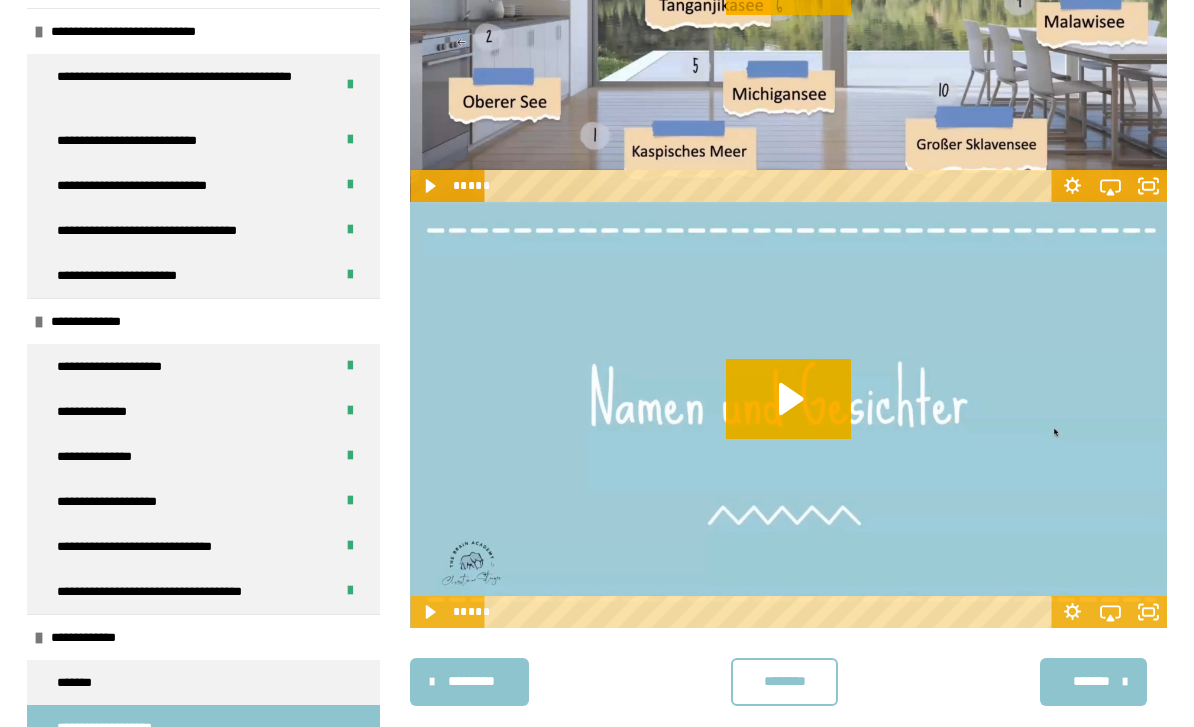 click on "*******" at bounding box center [203, 682] 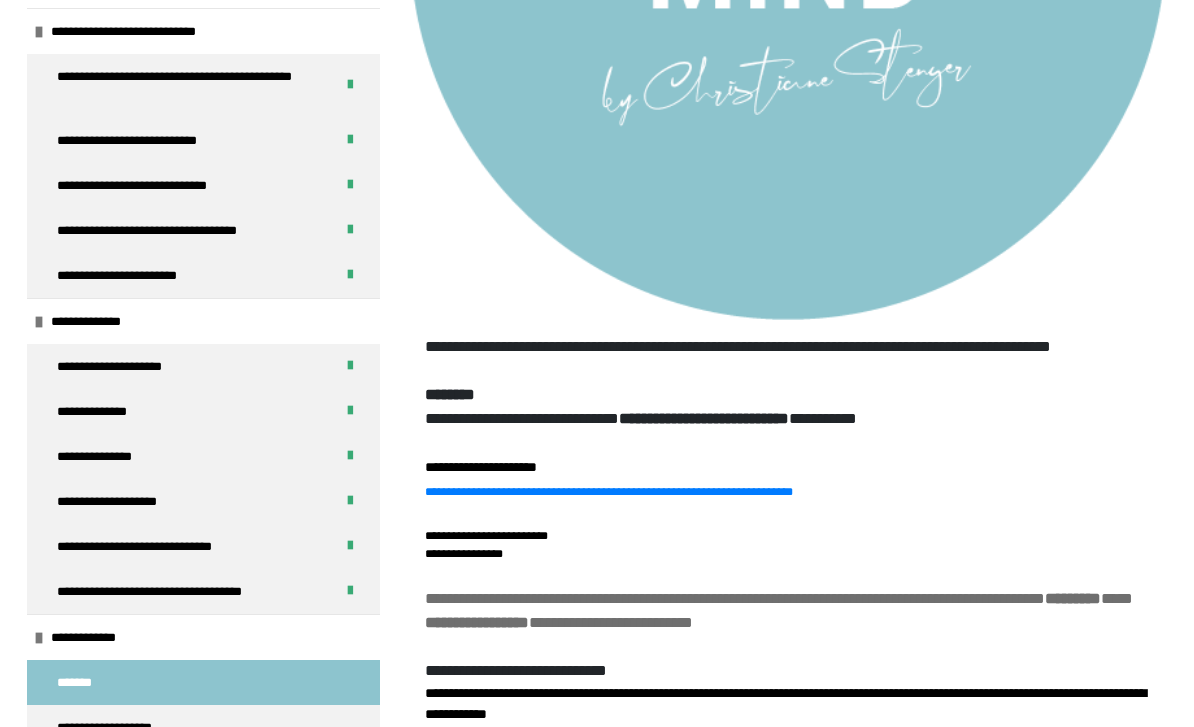 scroll, scrollTop: 1007, scrollLeft: 0, axis: vertical 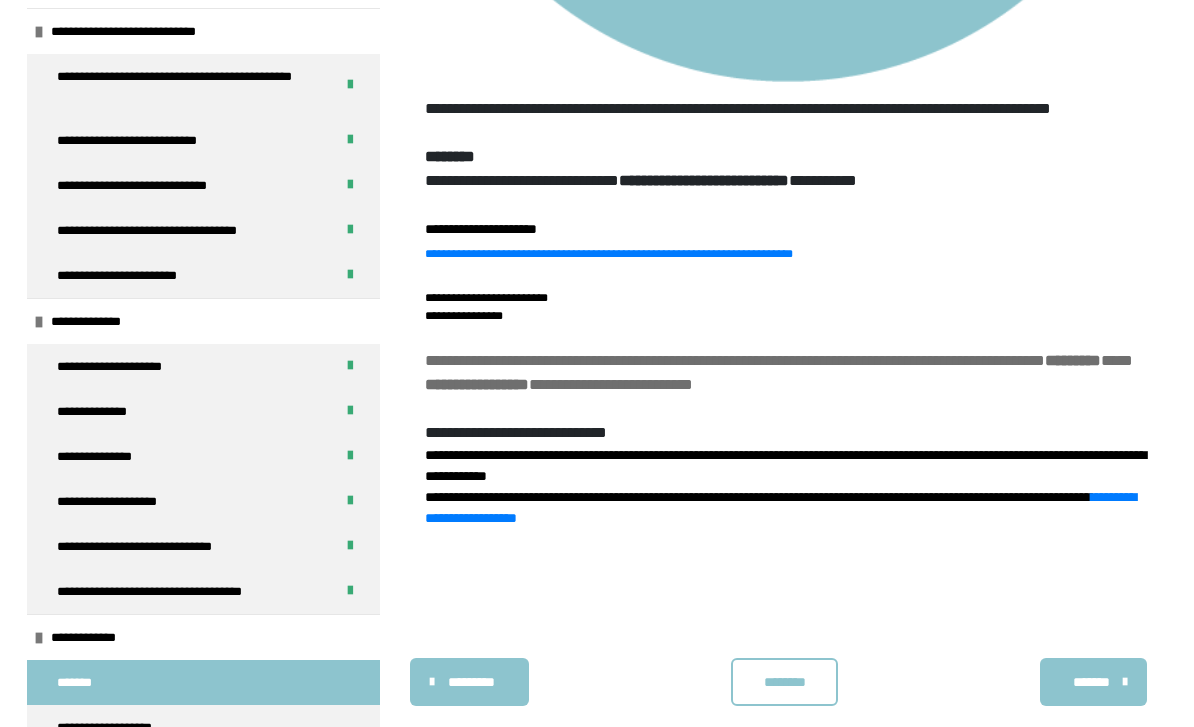 click on "********" at bounding box center [784, 682] 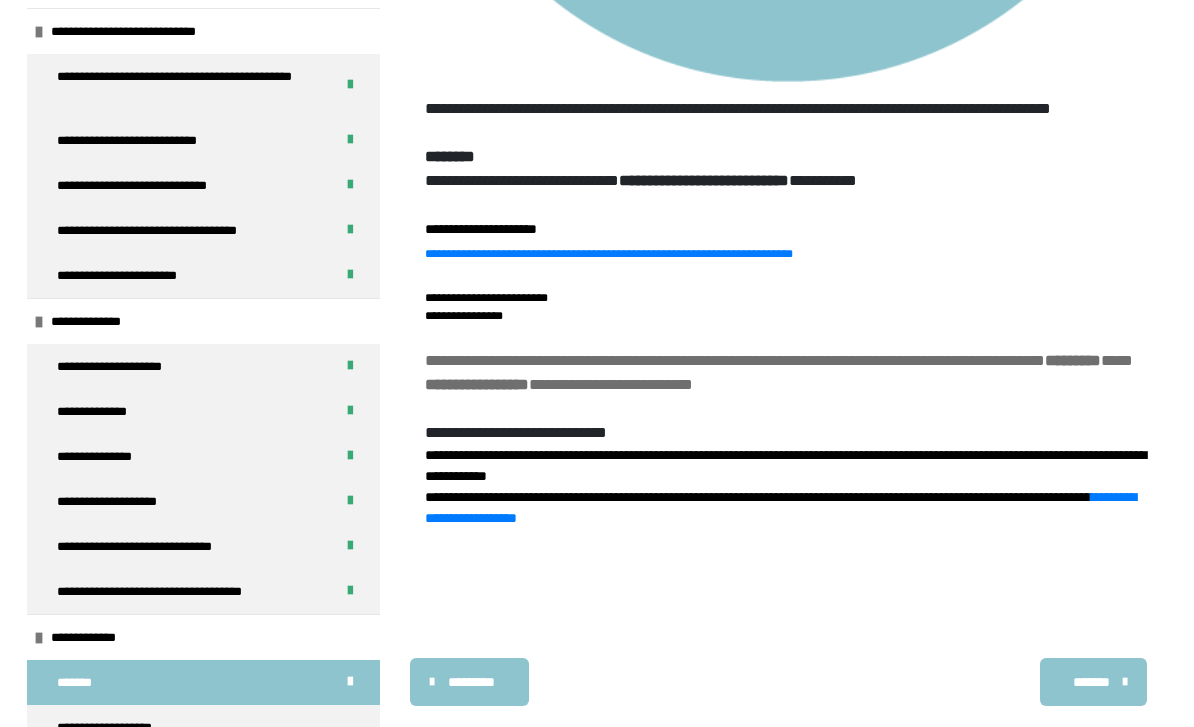 click on "**********" at bounding box center (203, 727) 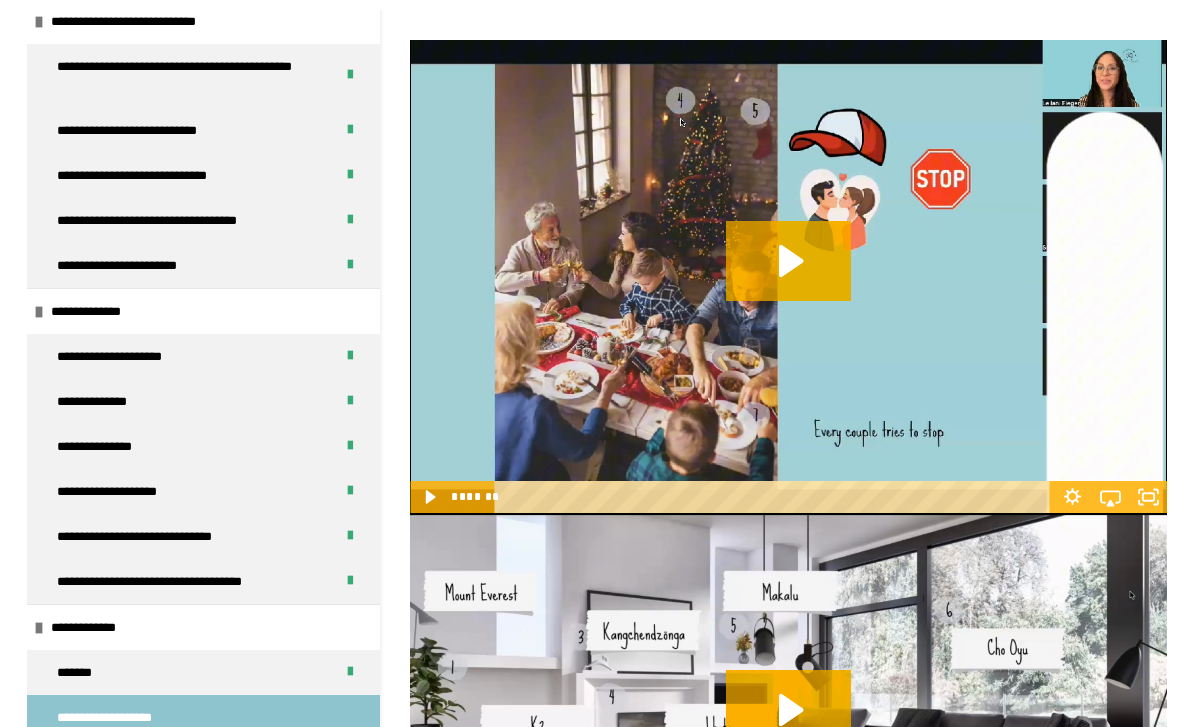 scroll, scrollTop: 210, scrollLeft: 0, axis: vertical 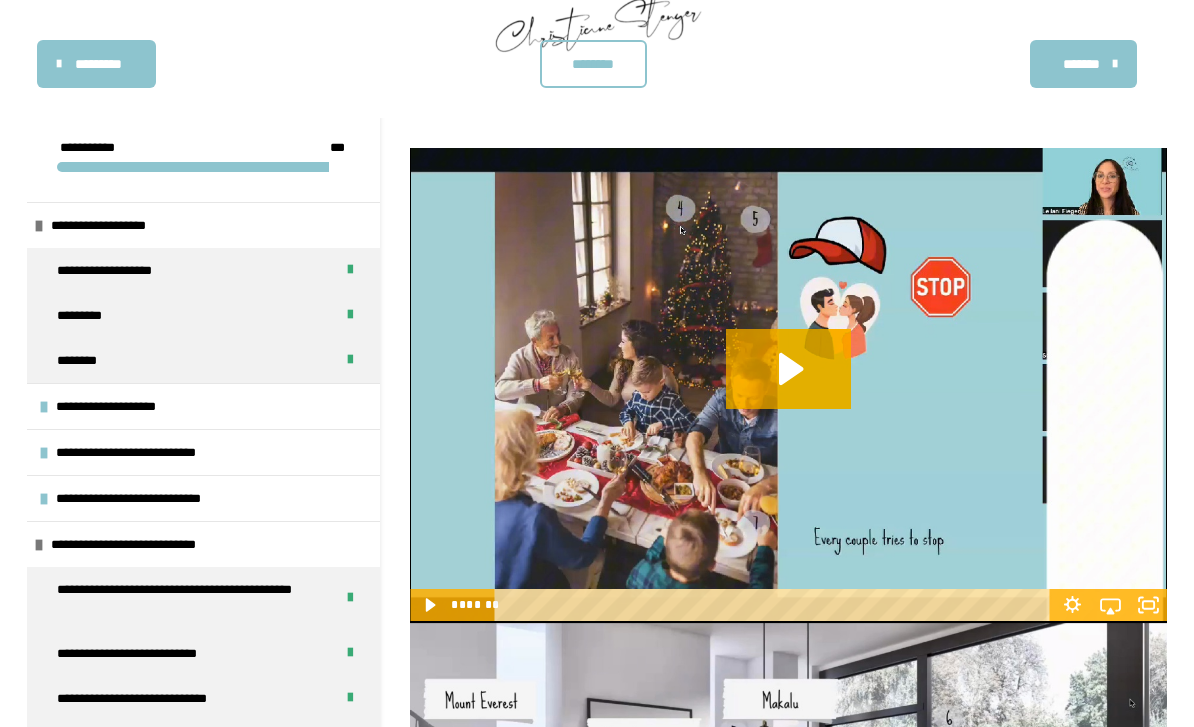 click 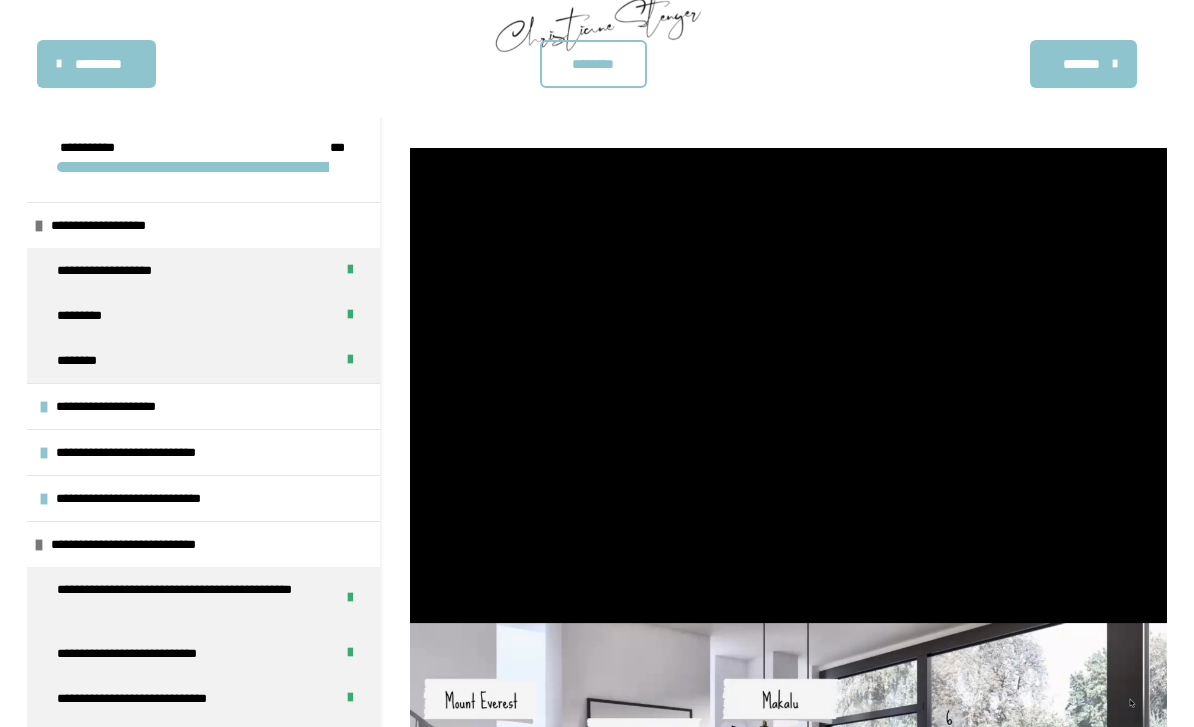 click at bounding box center [788, 384] 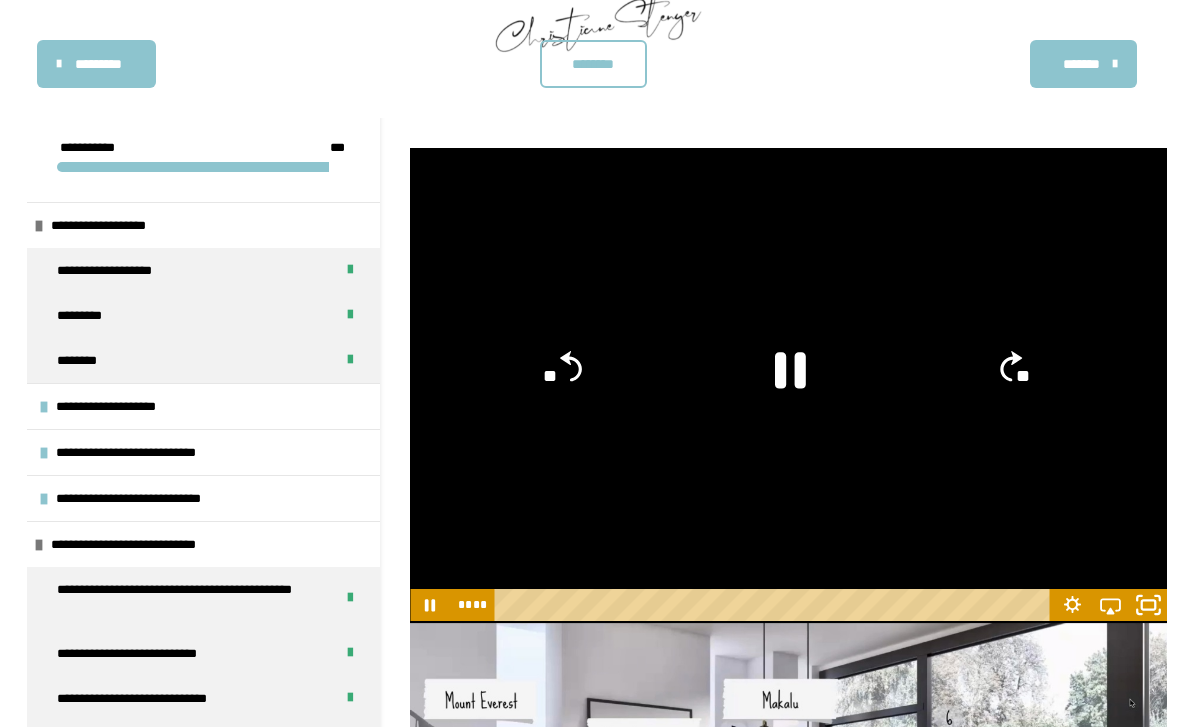 click 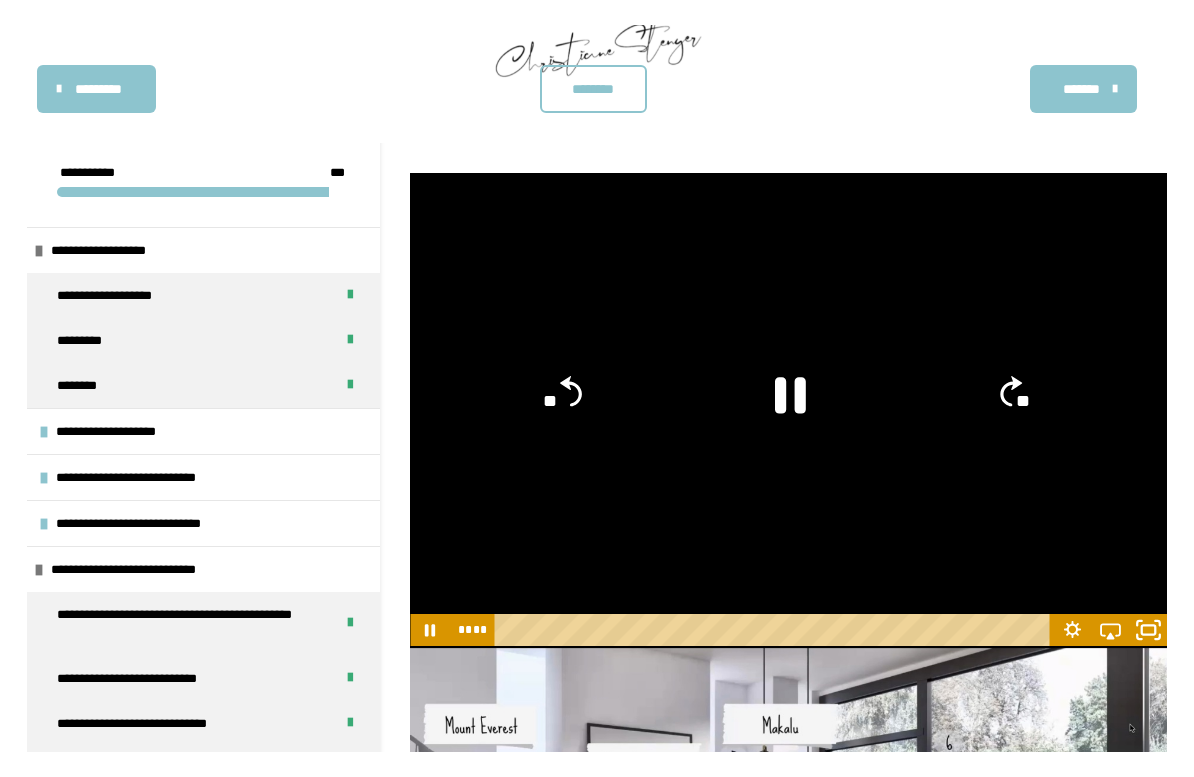 scroll, scrollTop: 24, scrollLeft: 0, axis: vertical 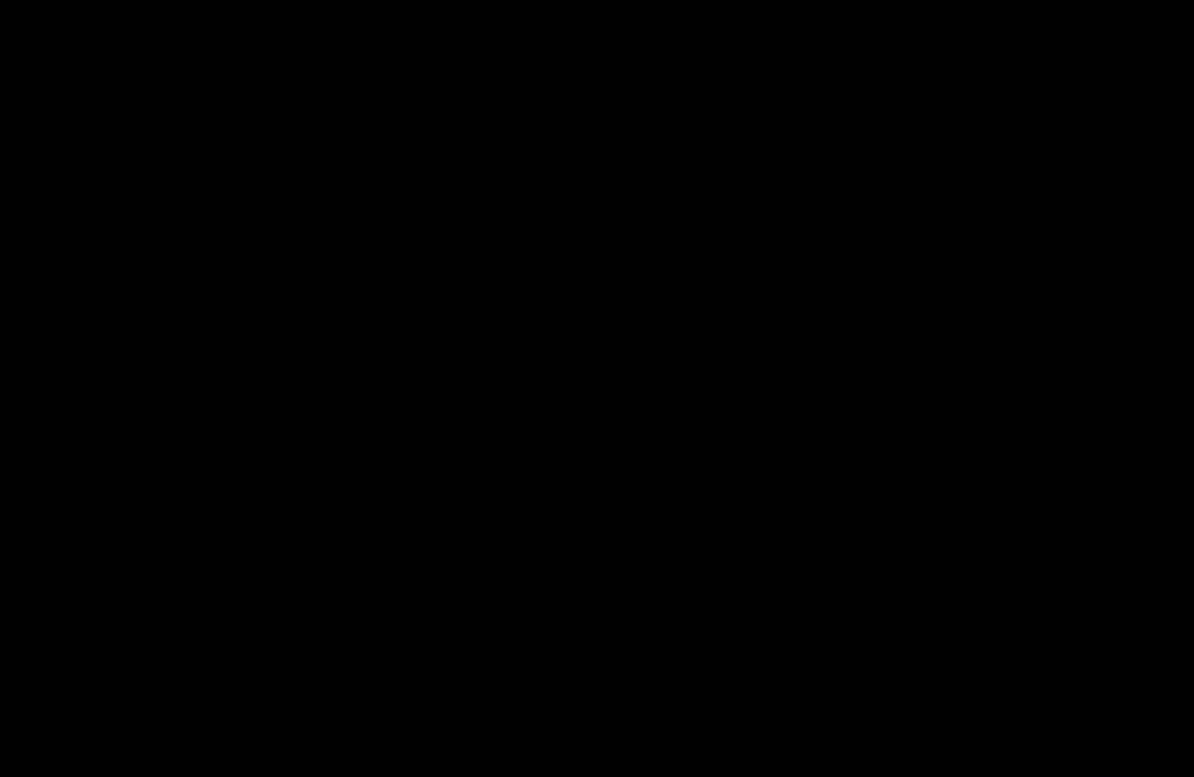 click at bounding box center [597, 388] 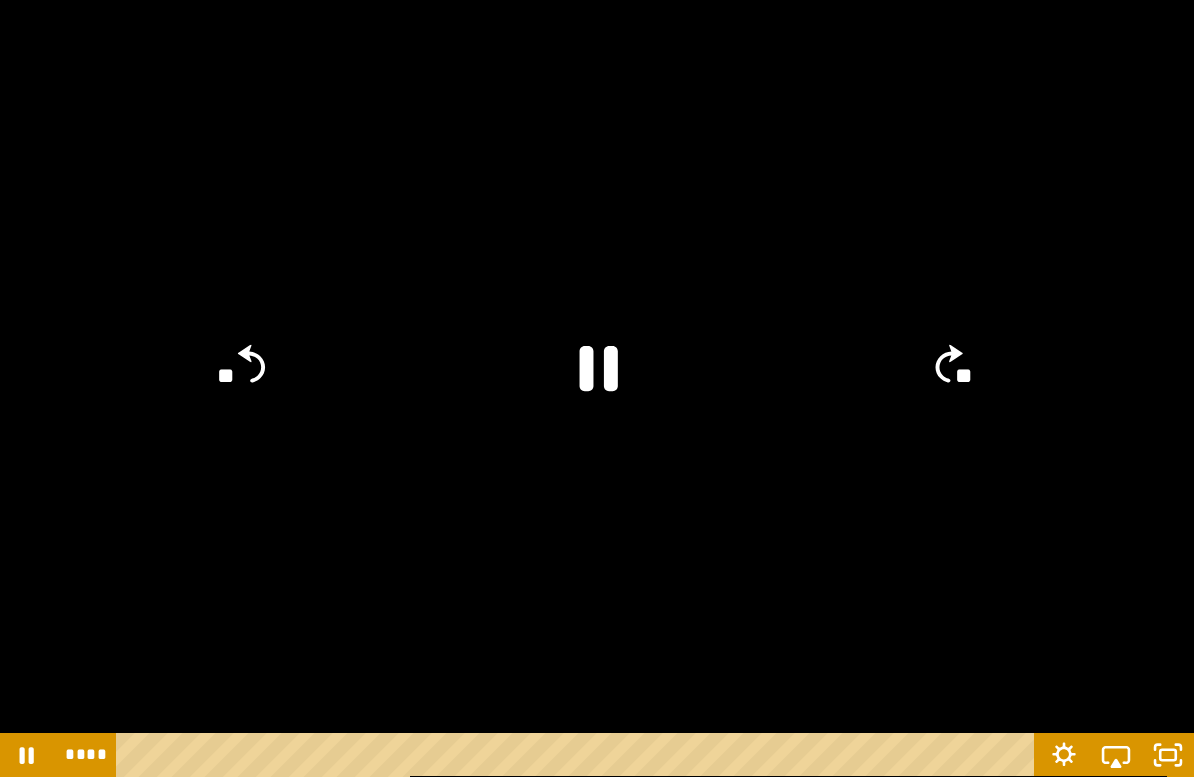 click 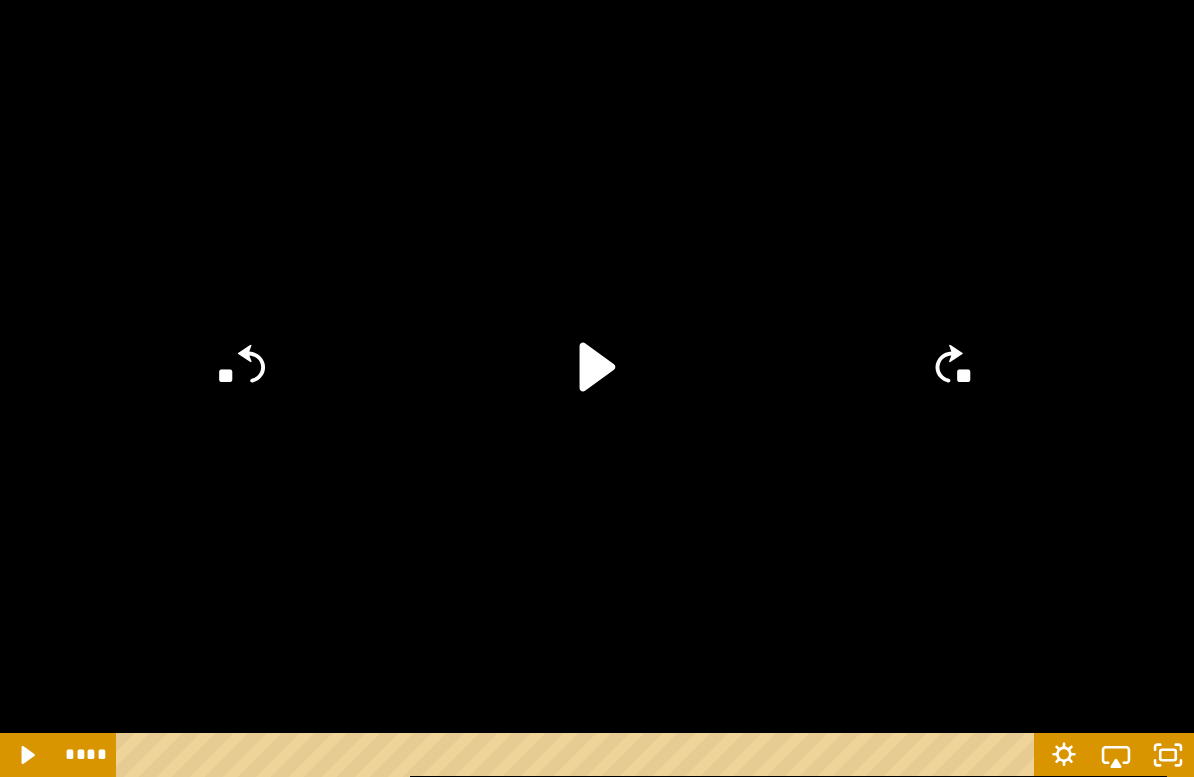 click 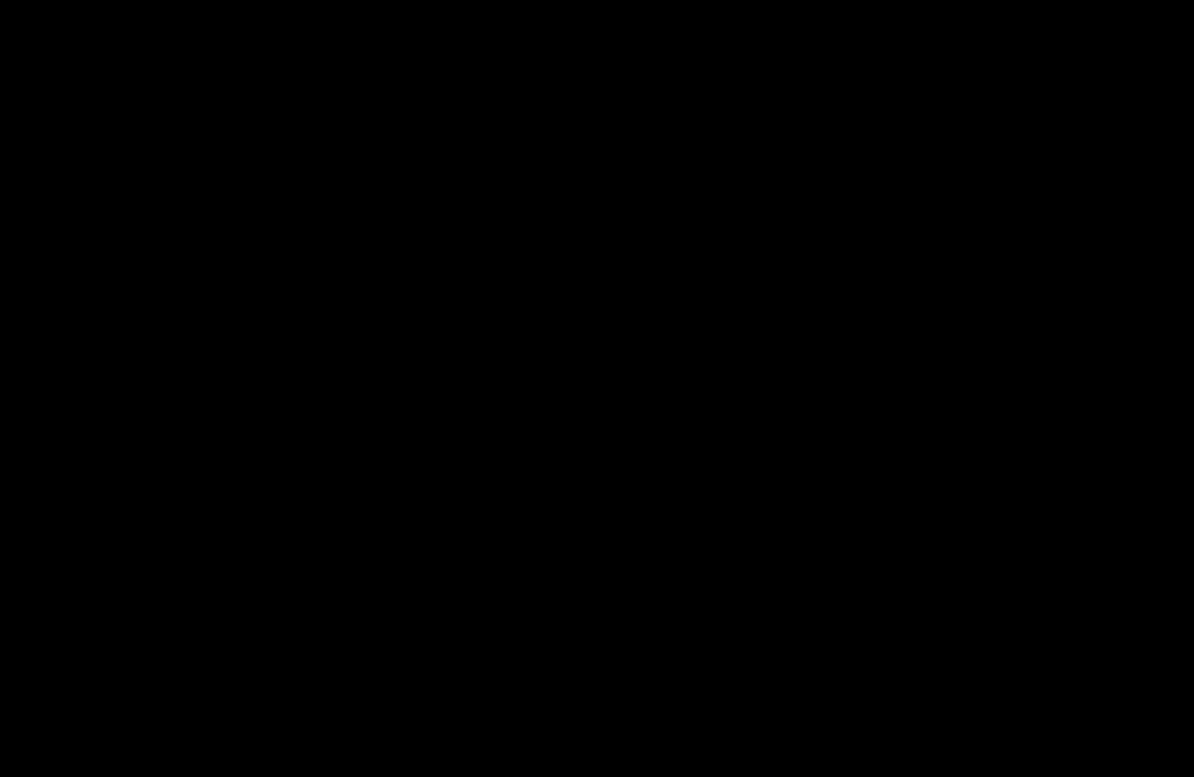 click at bounding box center [597, 388] 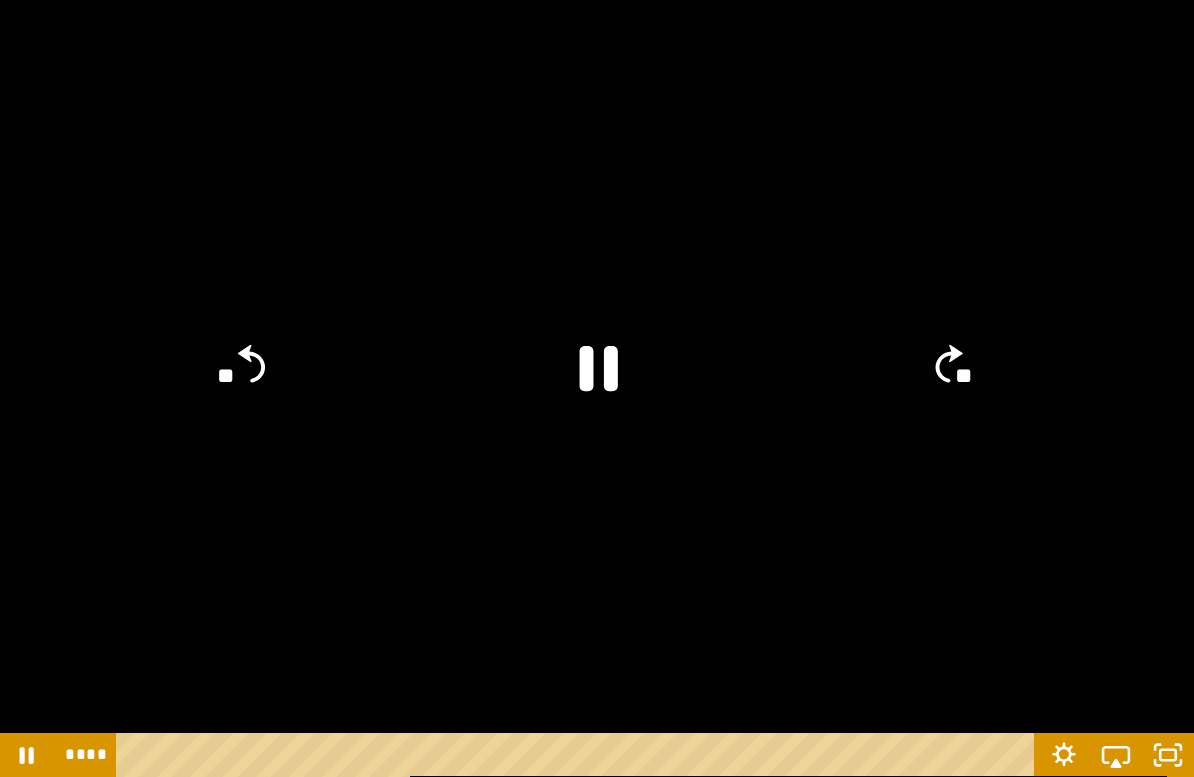 click on "**" 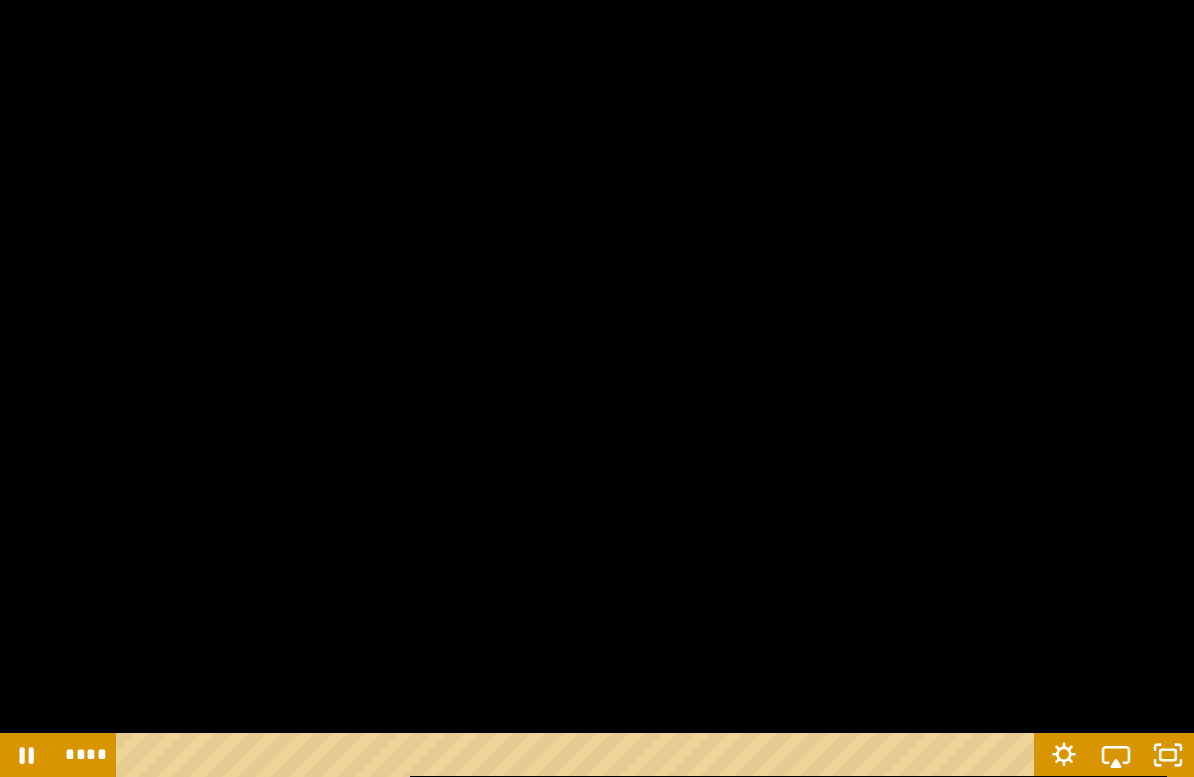 click at bounding box center [597, 388] 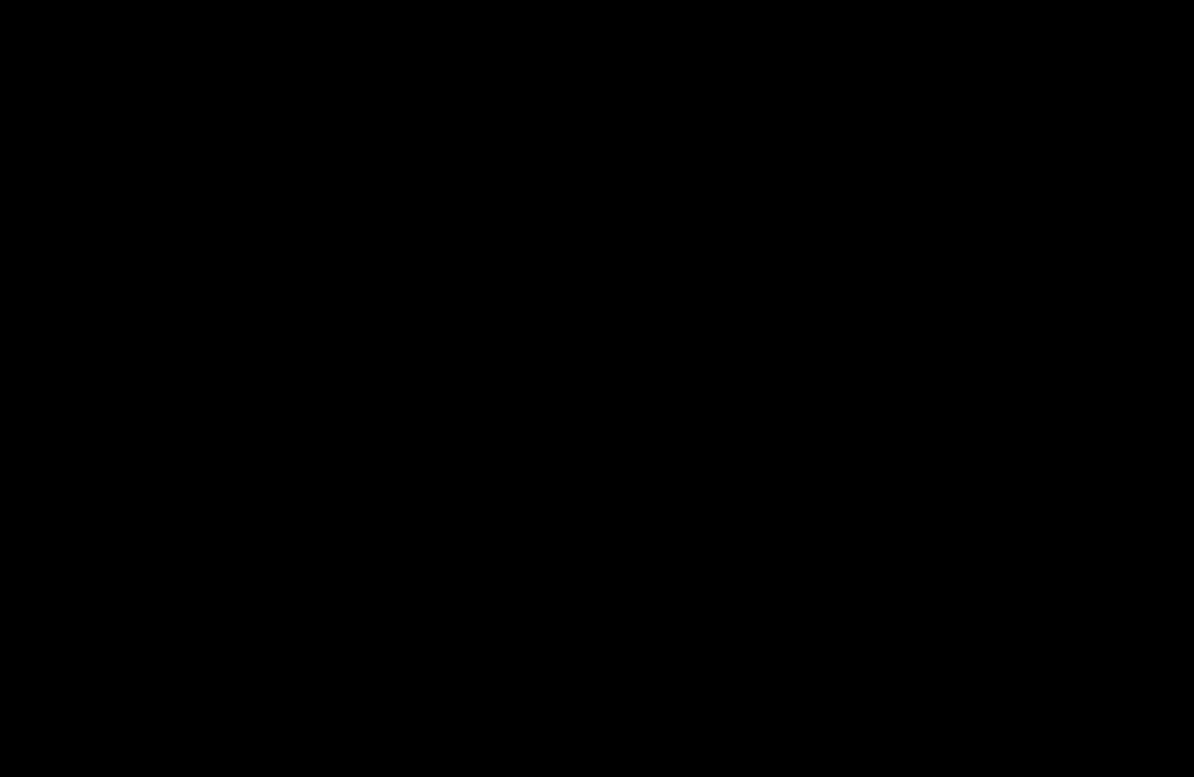 click at bounding box center (597, 388) 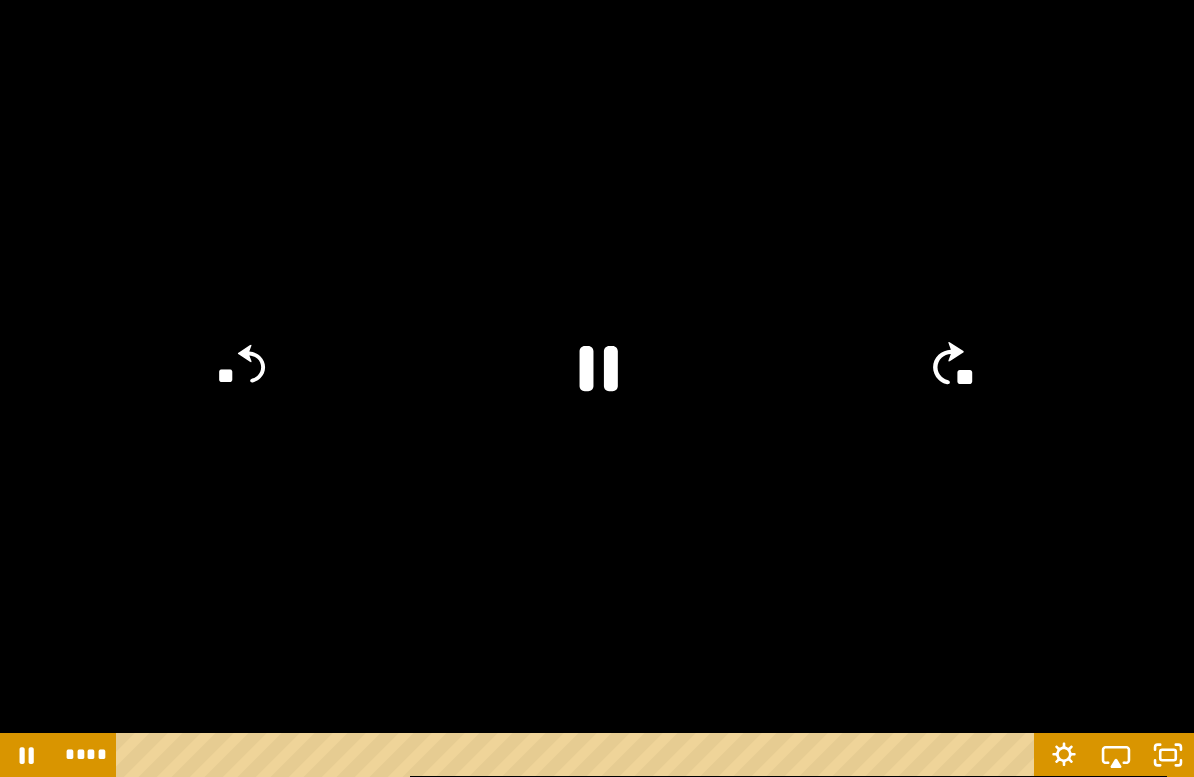click on "**" 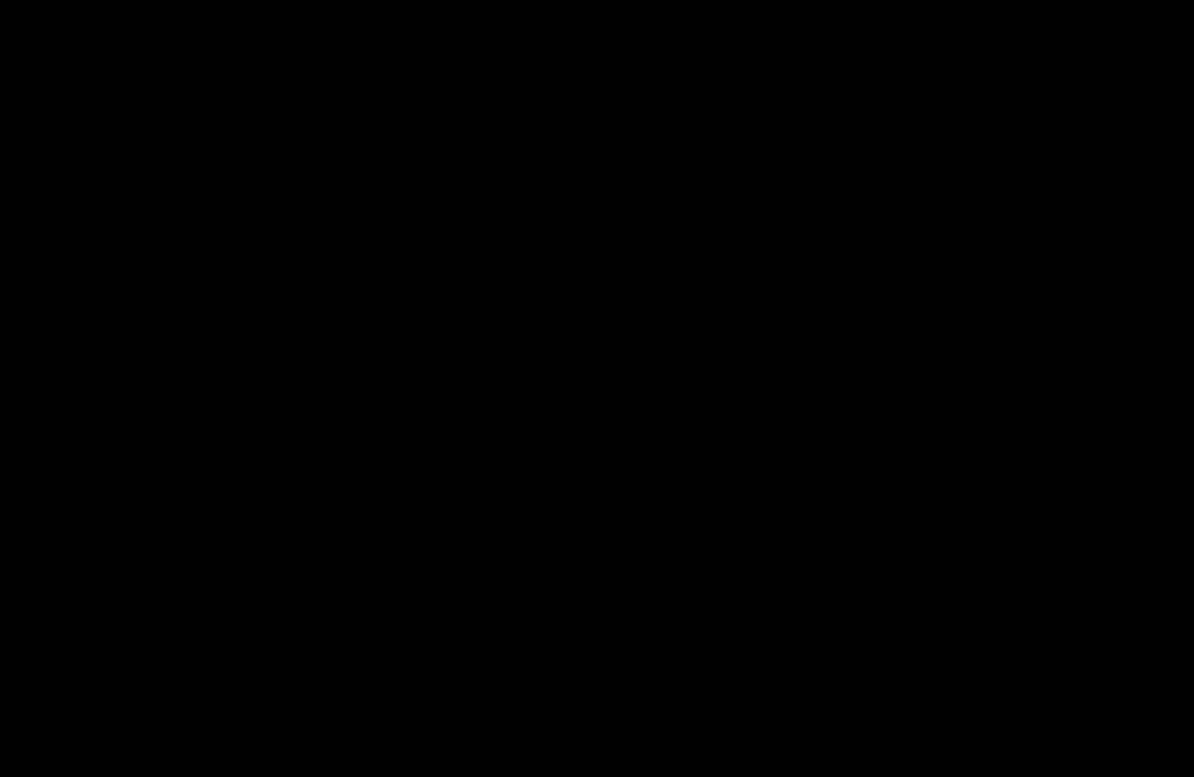 click at bounding box center (597, 388) 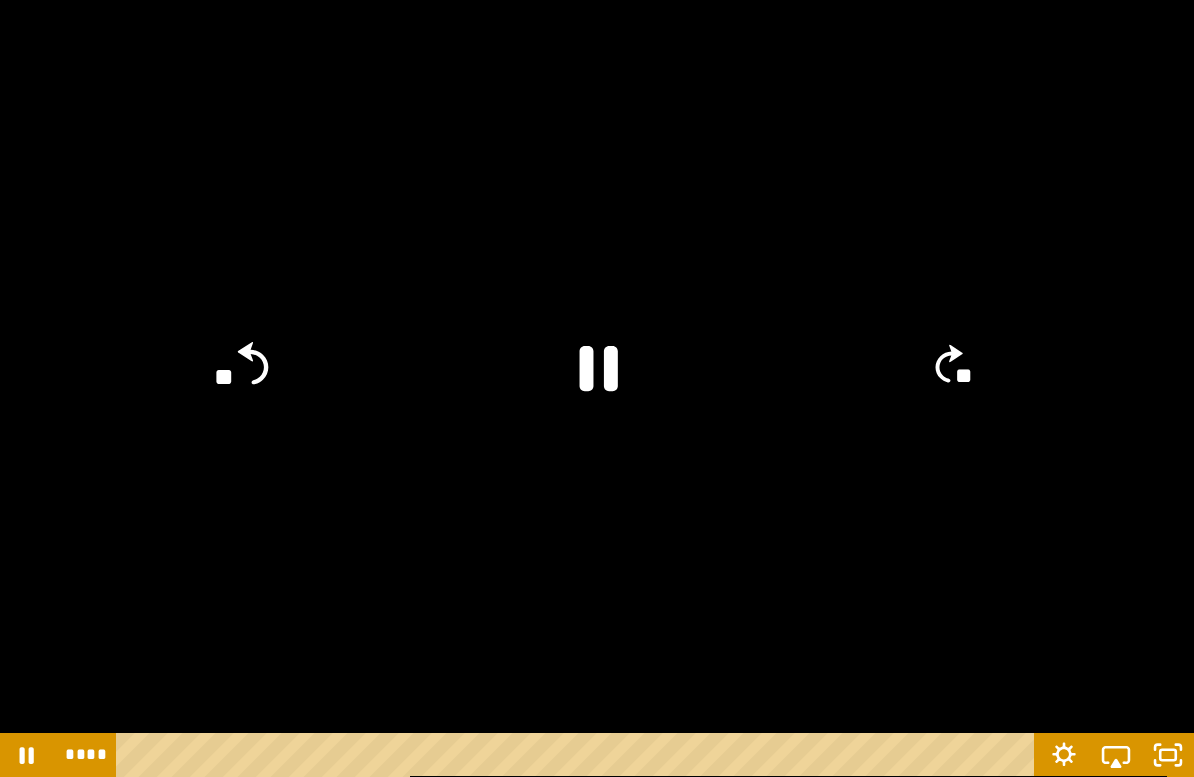 click 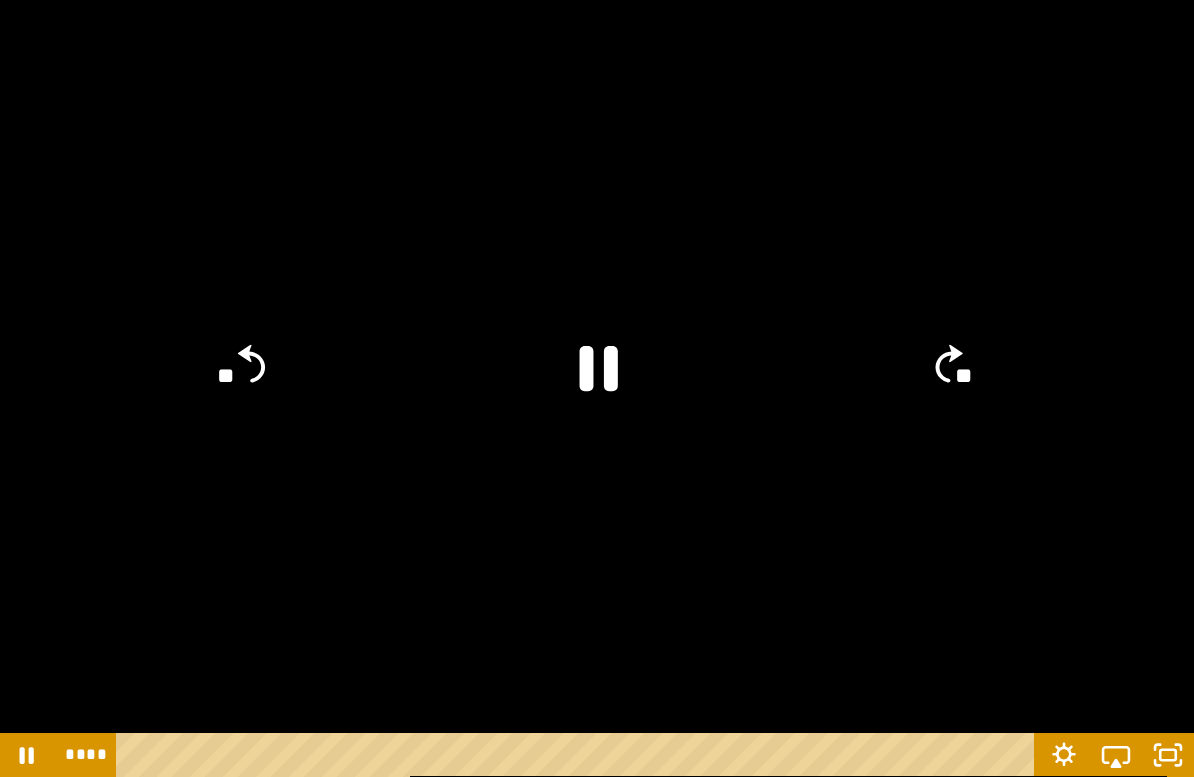 click on "**" 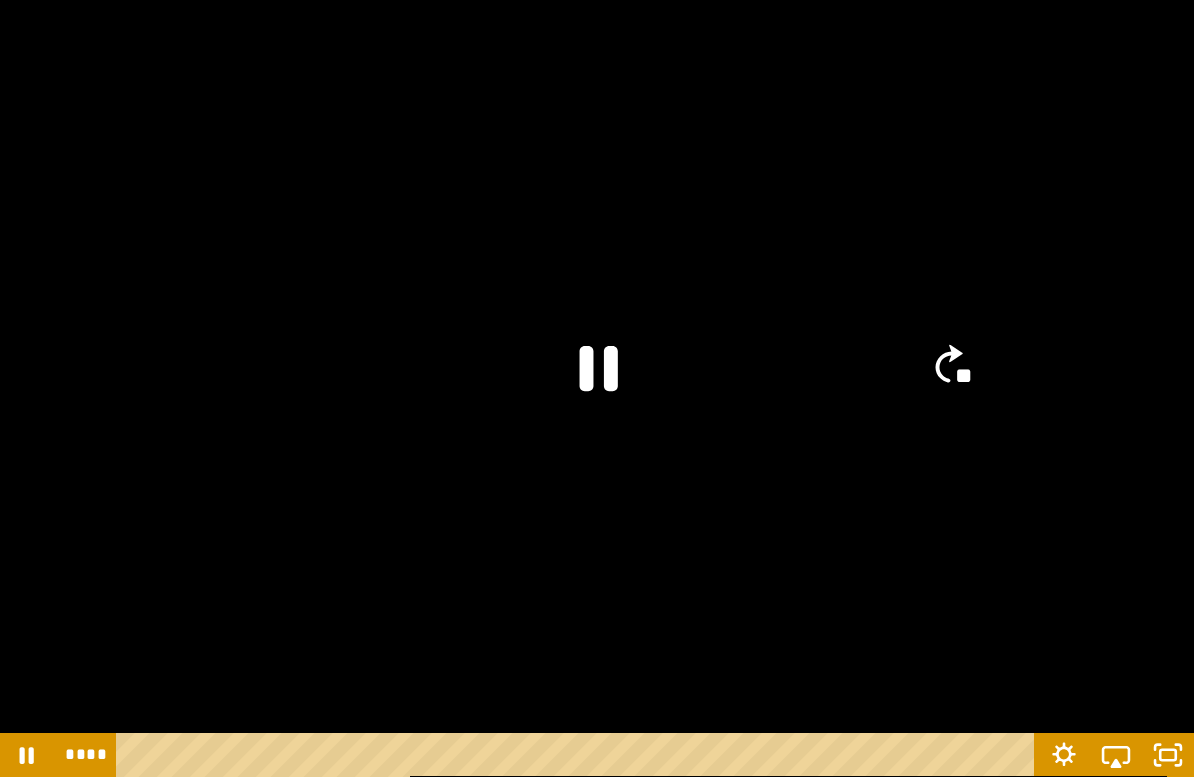 click on "**" 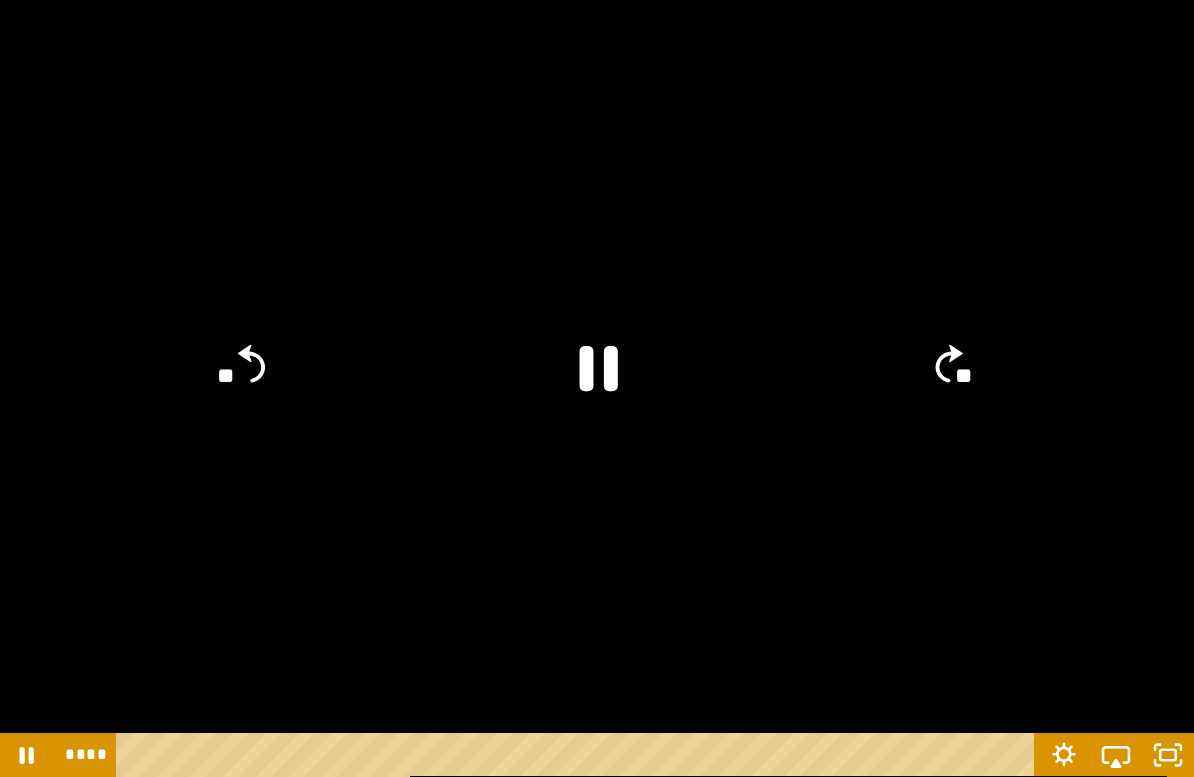 click on "**" 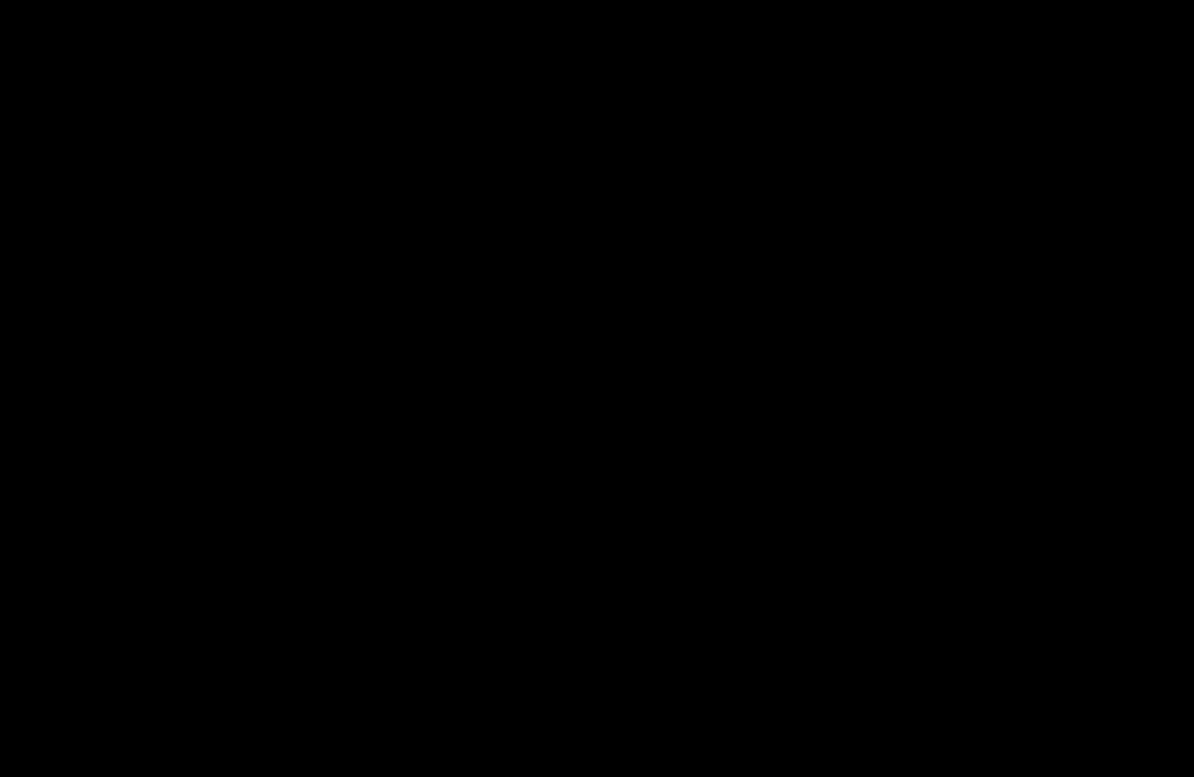 click at bounding box center (597, 388) 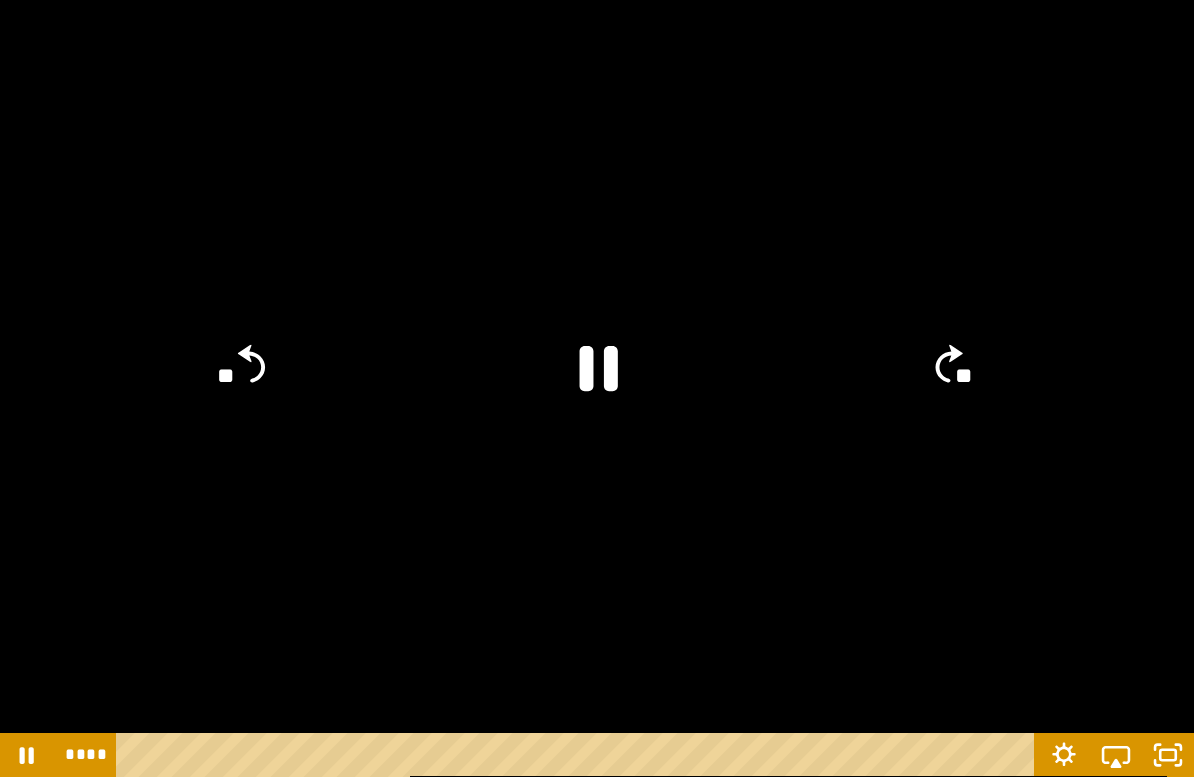 click 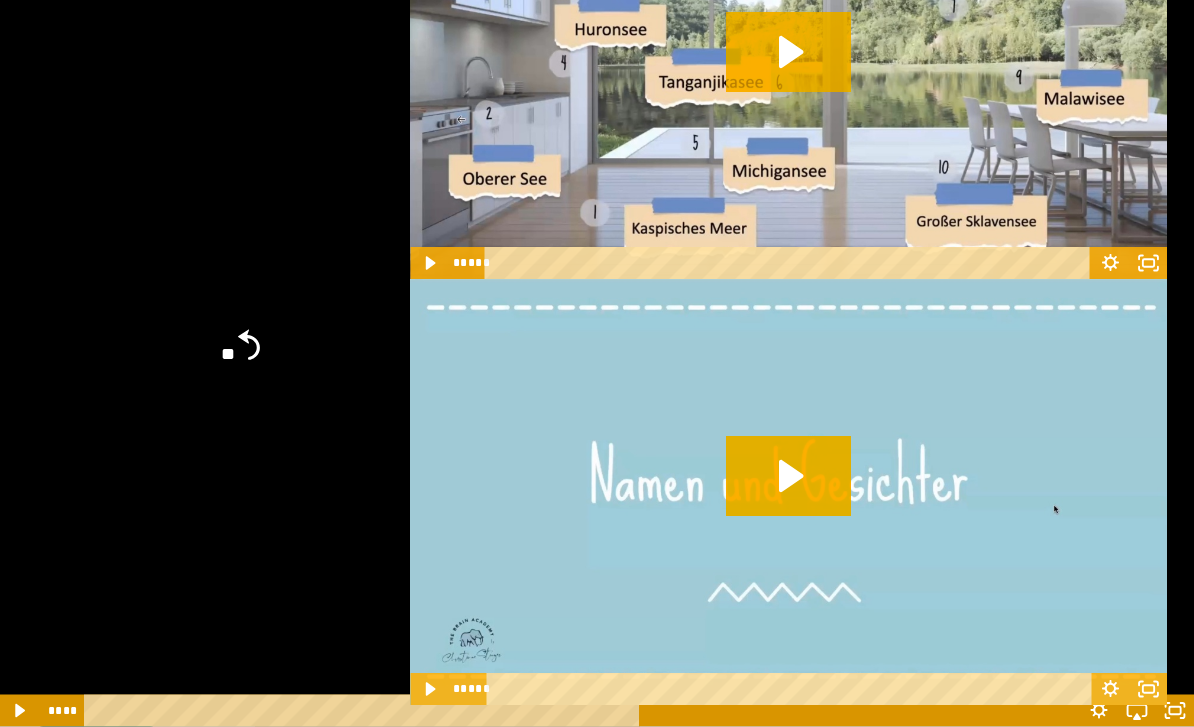 scroll, scrollTop: 1871, scrollLeft: 0, axis: vertical 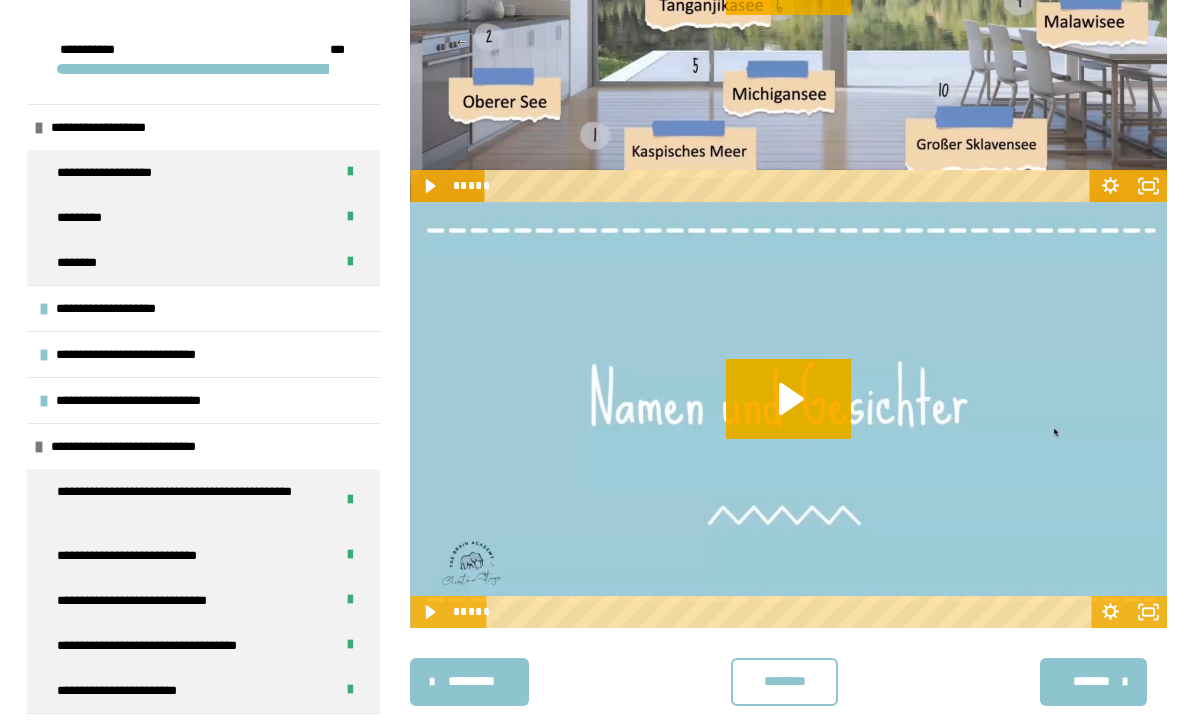 click on "**********" at bounding box center [94, 736] 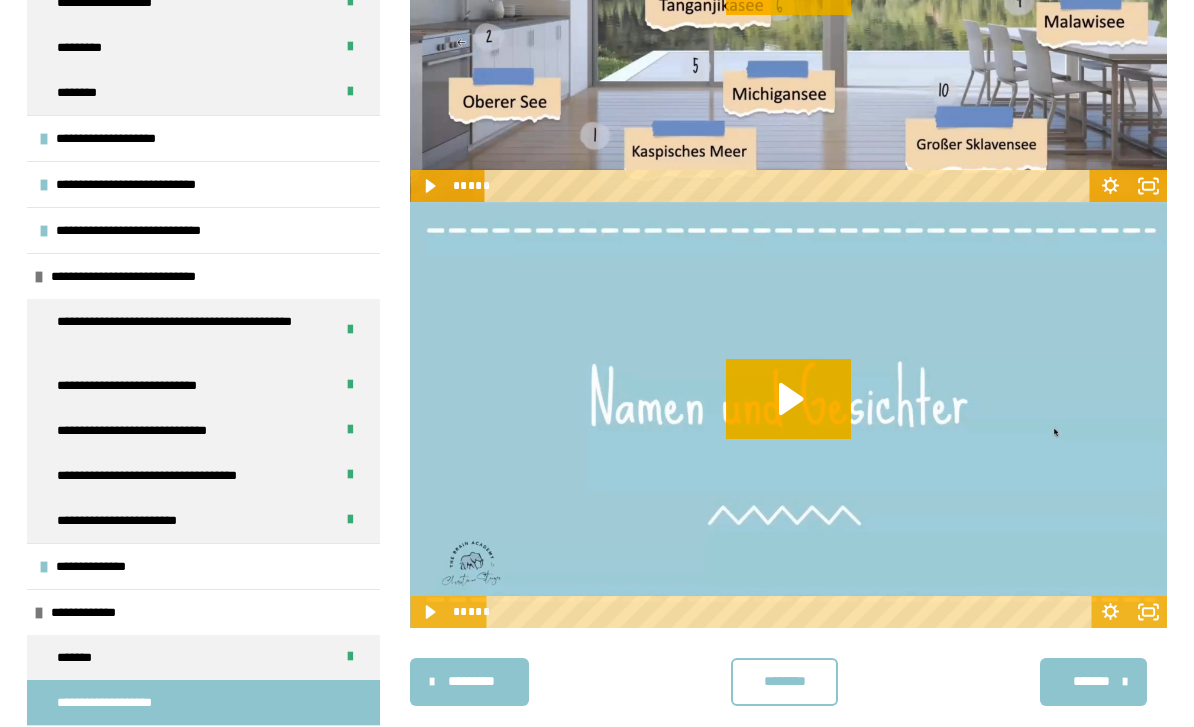 scroll, scrollTop: 170, scrollLeft: 0, axis: vertical 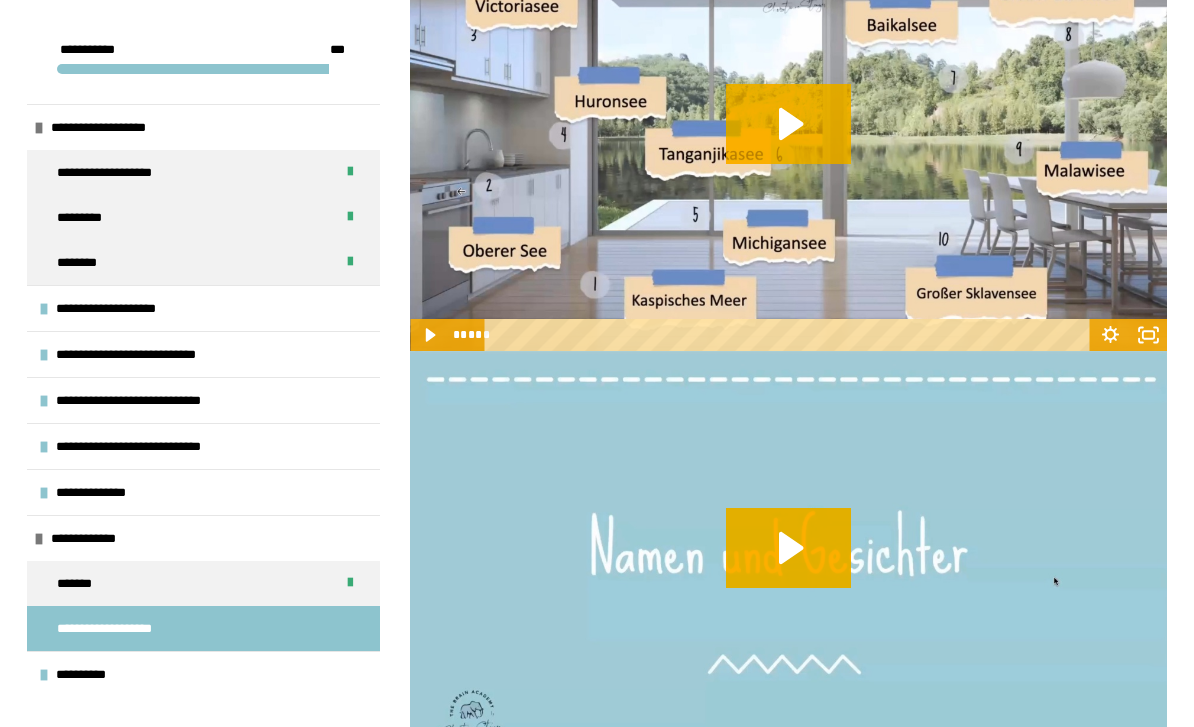 click at bounding box center (39, 128) 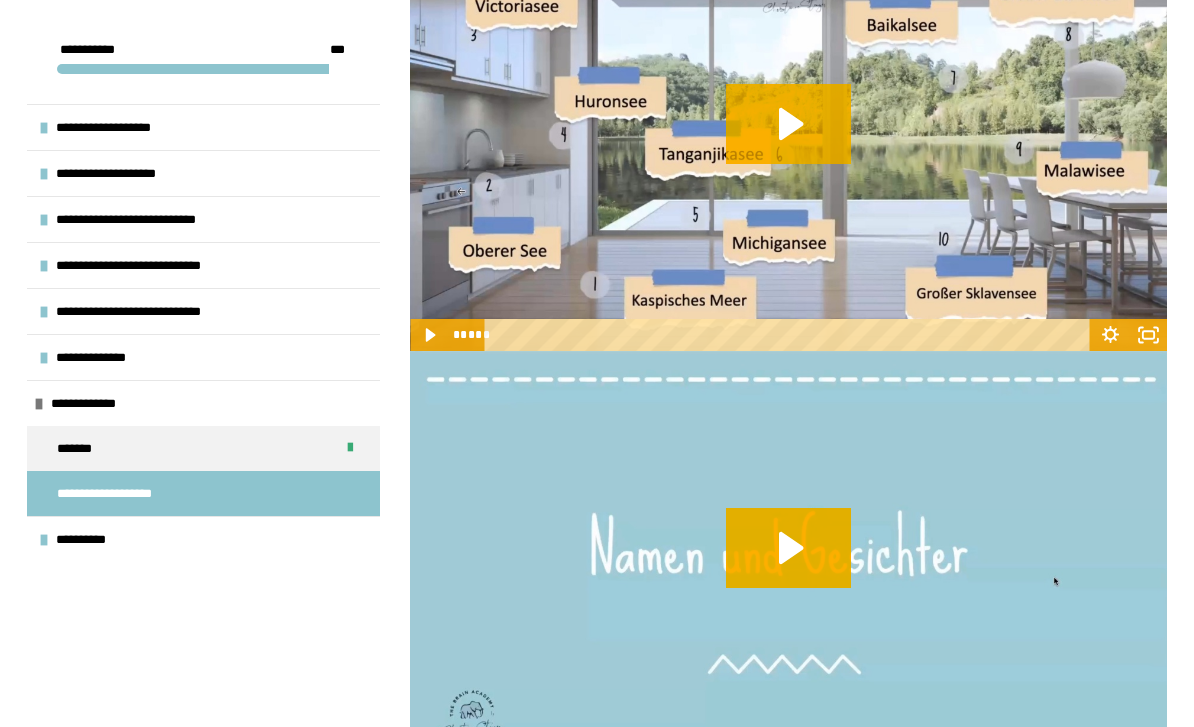click on "**********" at bounding box center (88, 539) 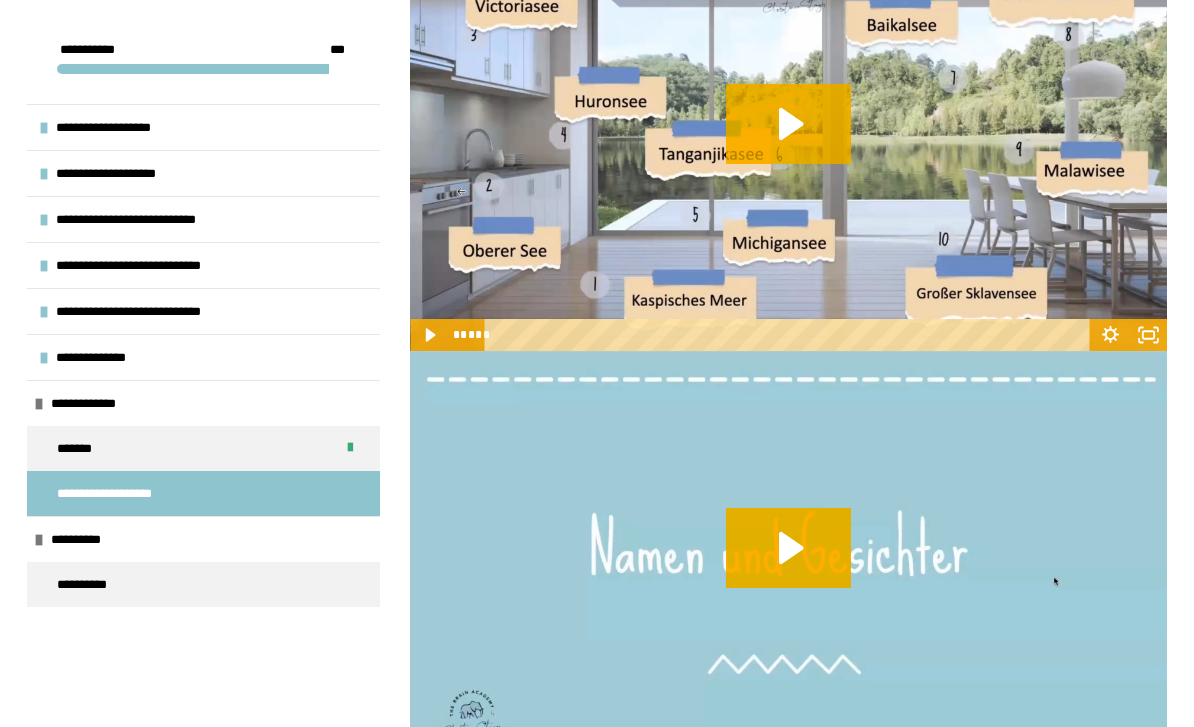 click on "**********" at bounding box center [203, 584] 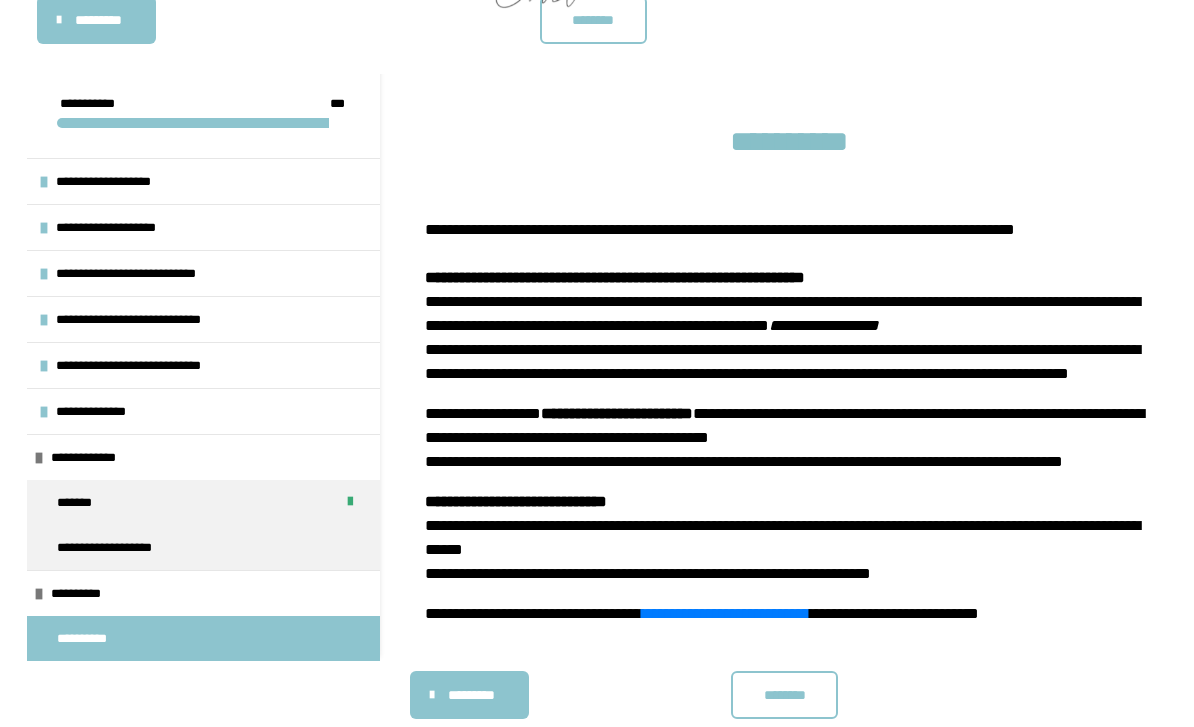 scroll, scrollTop: 382, scrollLeft: 0, axis: vertical 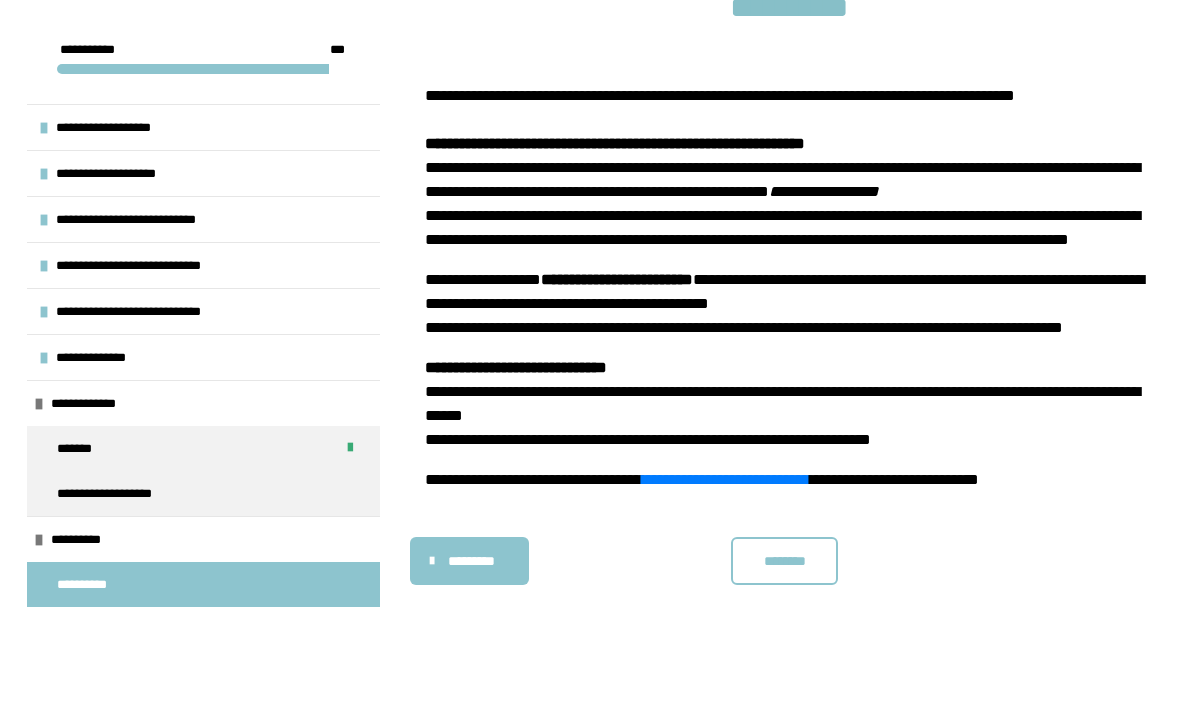 click on "********" at bounding box center (784, 561) 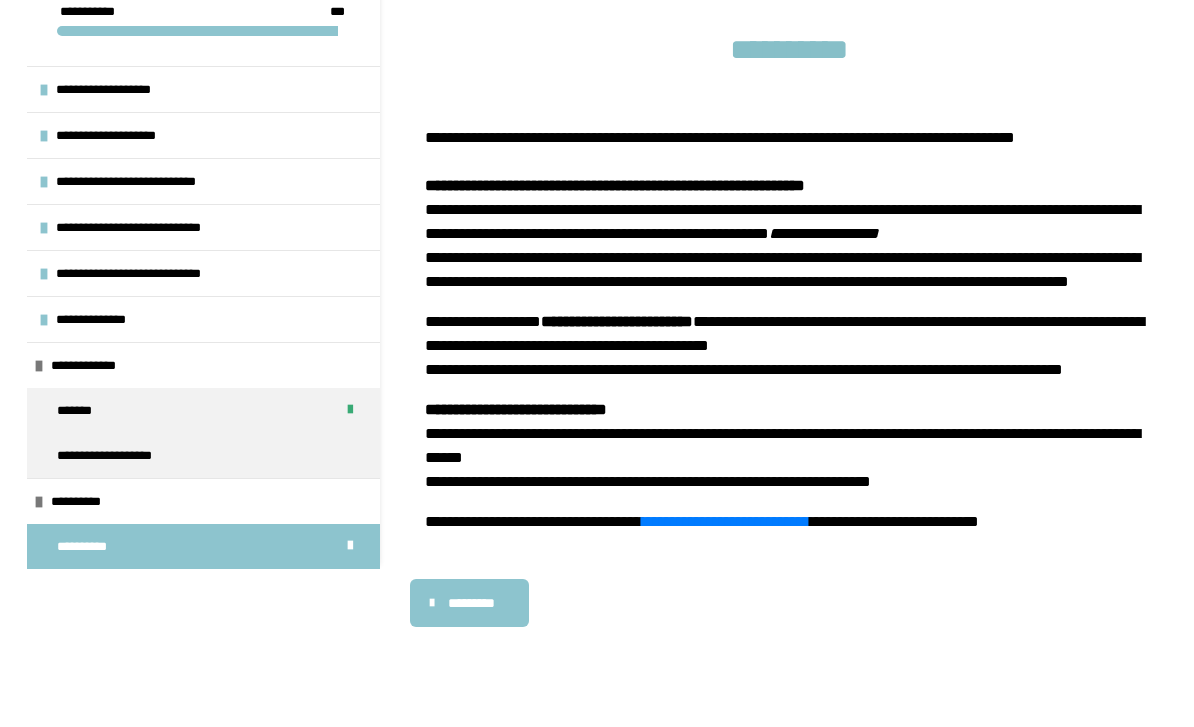 scroll, scrollTop: 382, scrollLeft: 0, axis: vertical 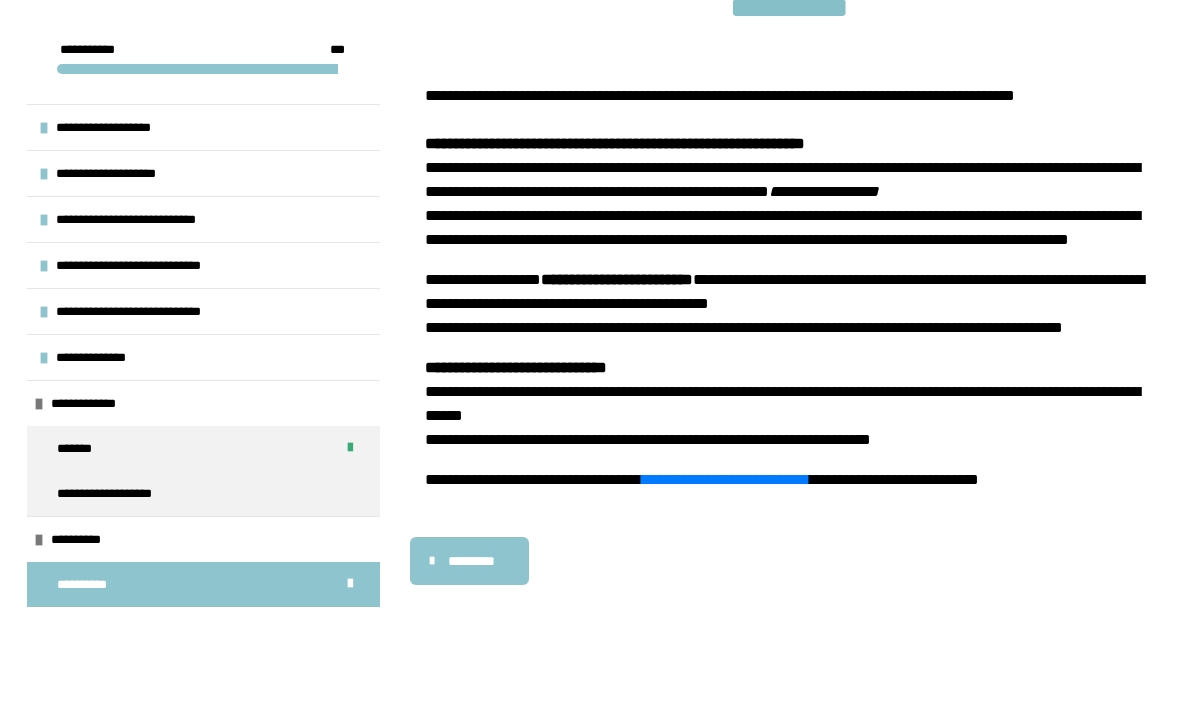 click on "**********" at bounding box center [203, 493] 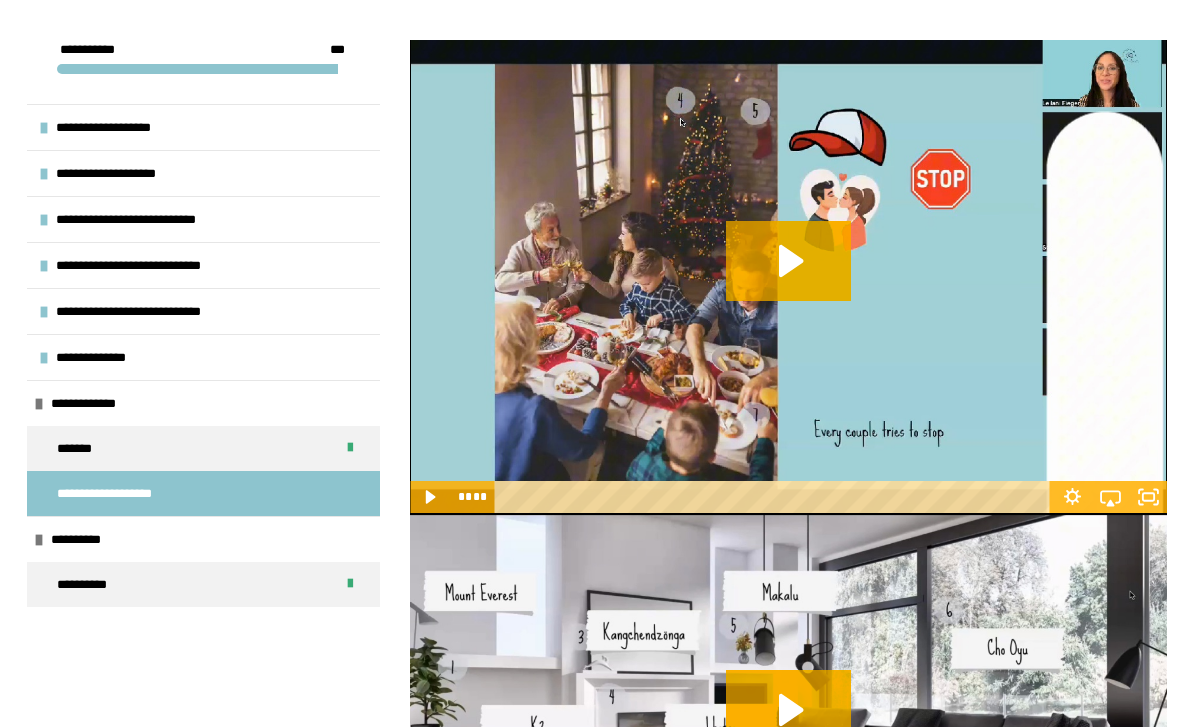 click on "**********" at bounding box center [203, 584] 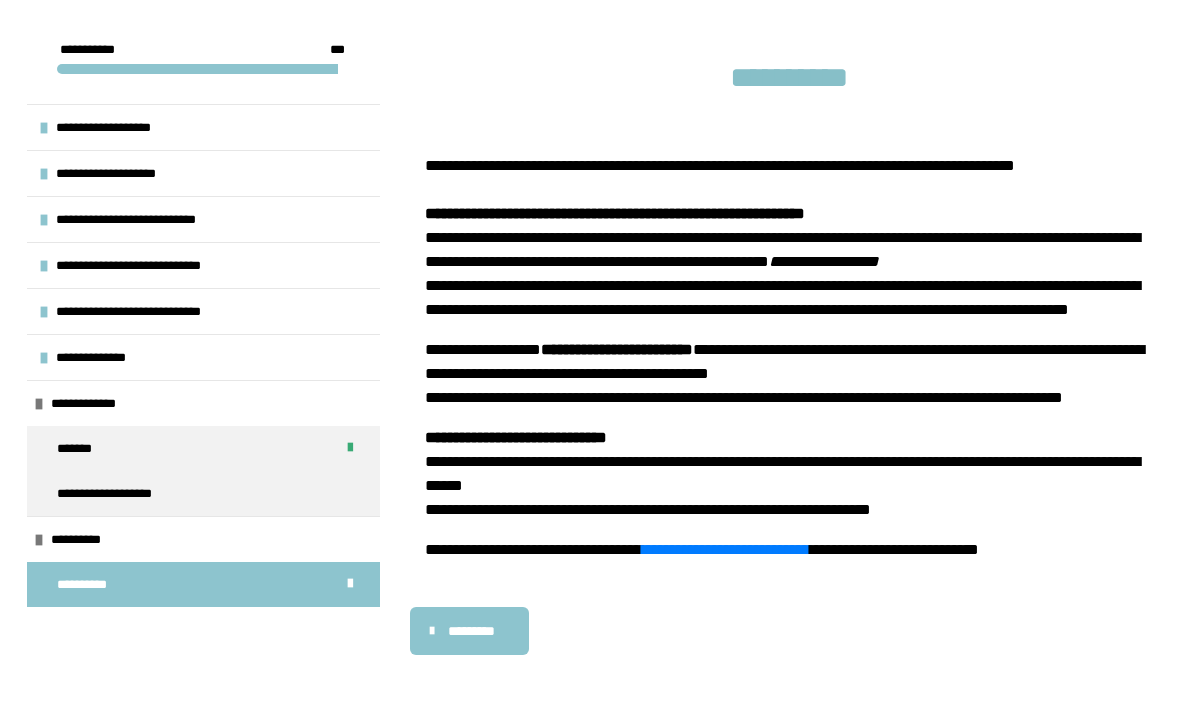 click on "********* ******** *******" at bounding box center [788, 631] 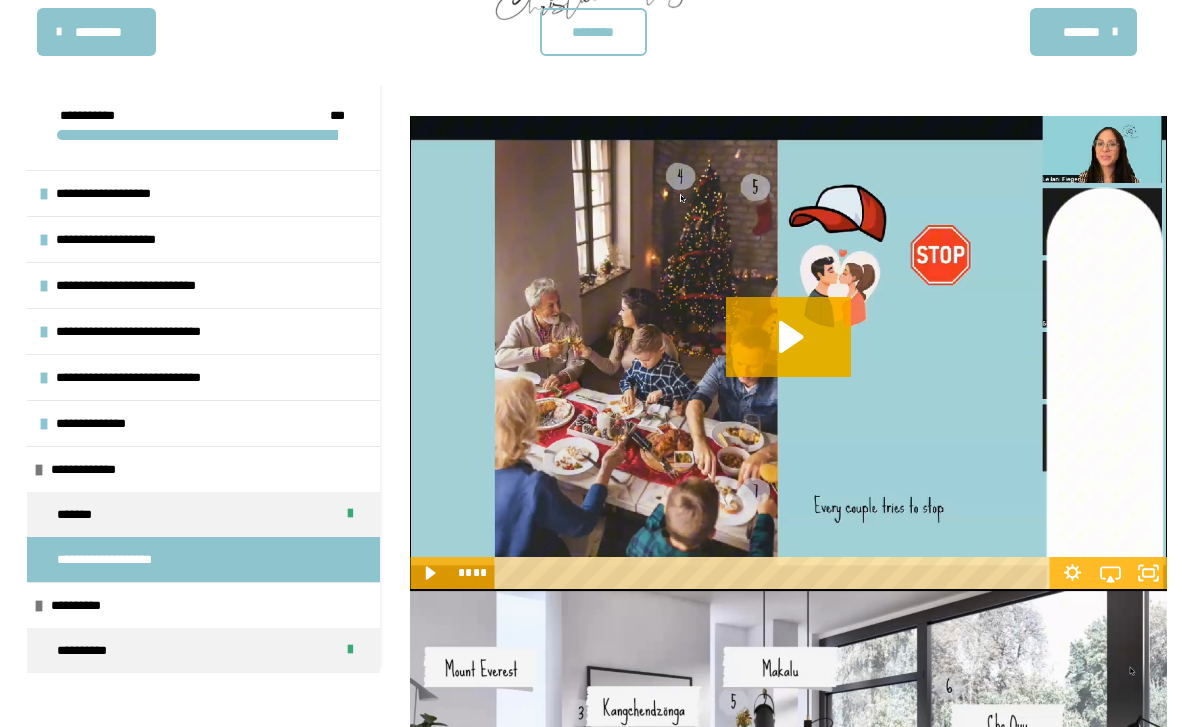 scroll, scrollTop: 193, scrollLeft: 0, axis: vertical 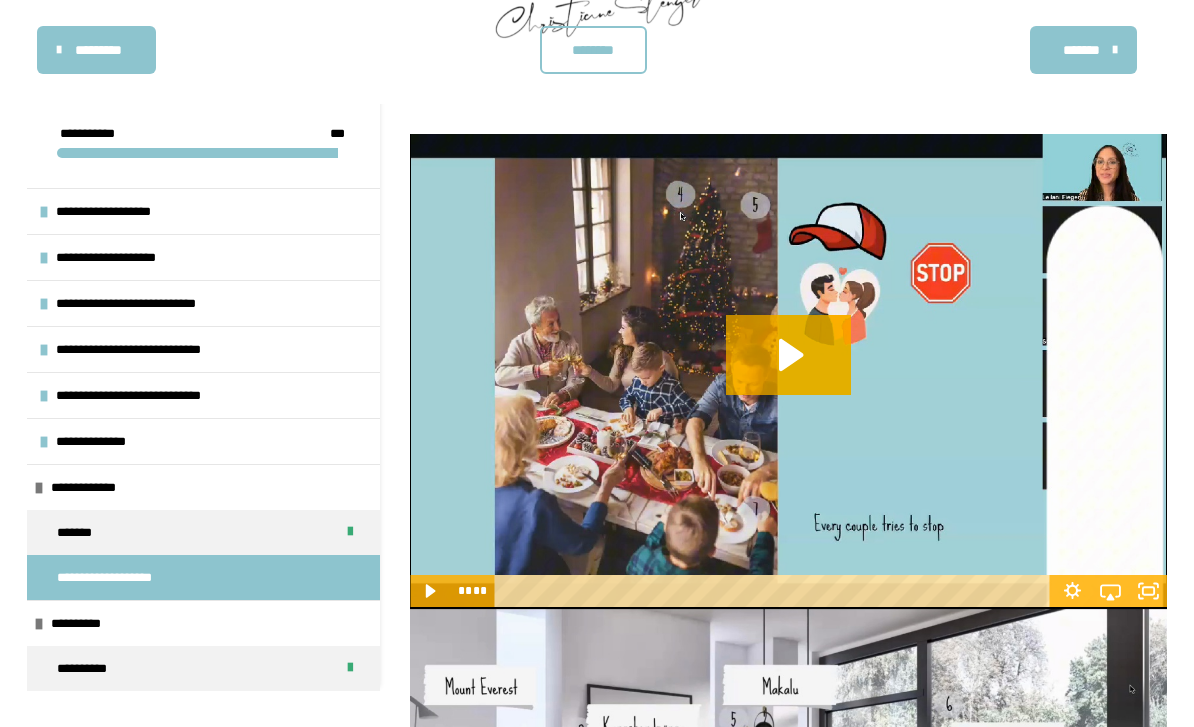 click 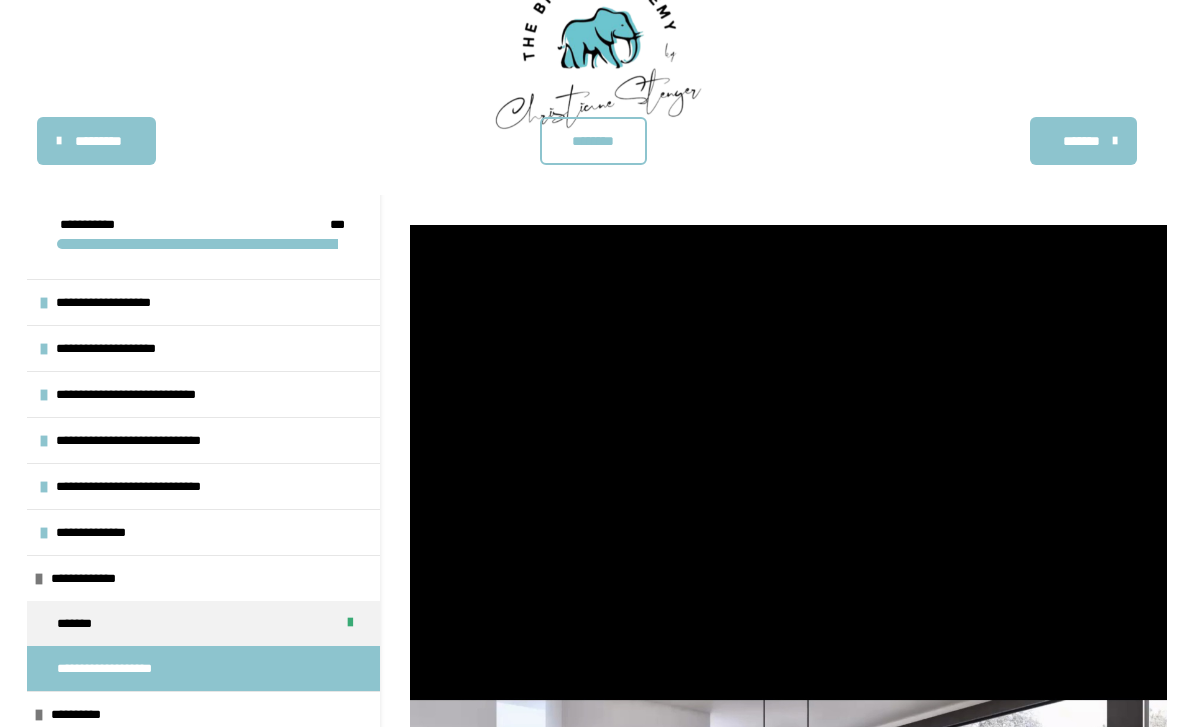 scroll, scrollTop: 102, scrollLeft: 0, axis: vertical 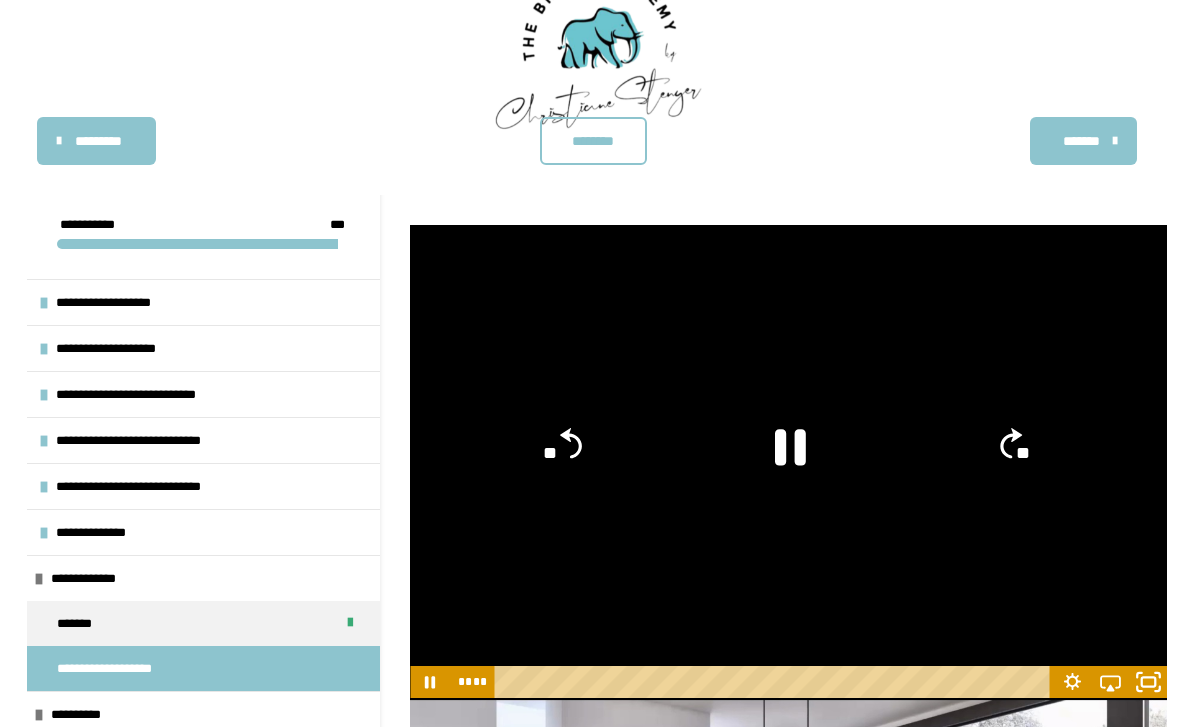 click 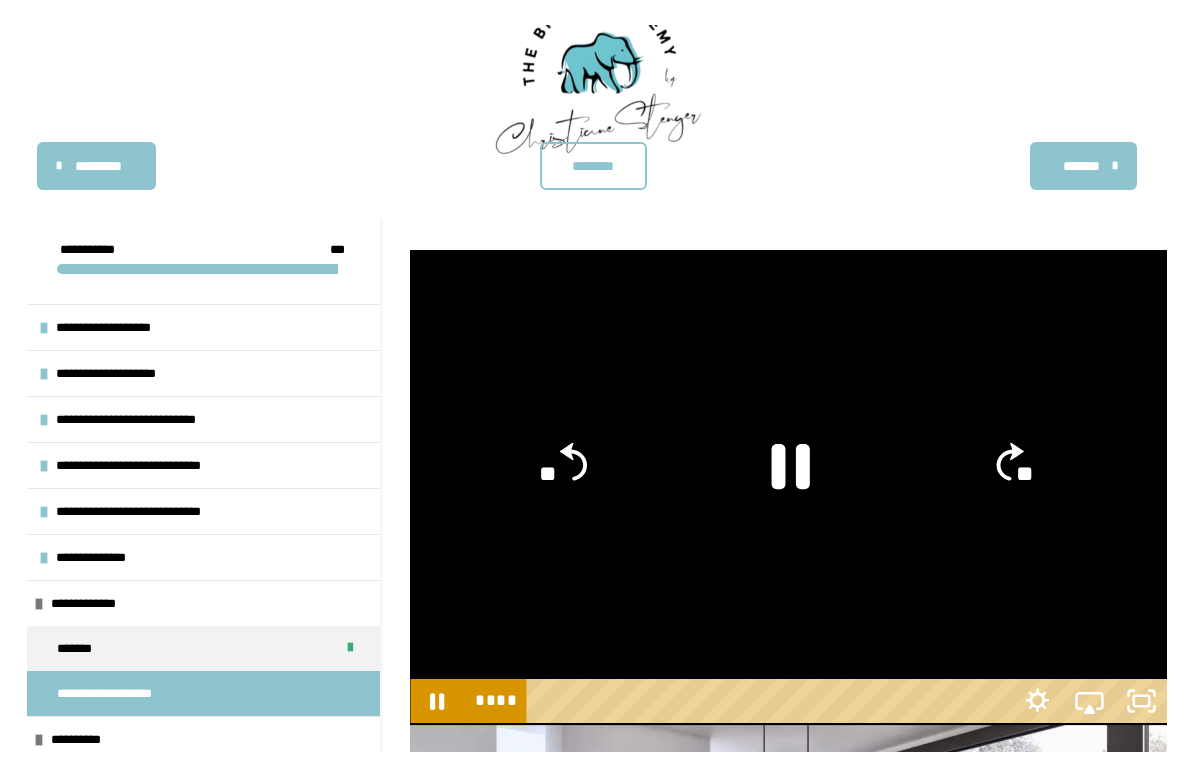 scroll, scrollTop: 24, scrollLeft: 0, axis: vertical 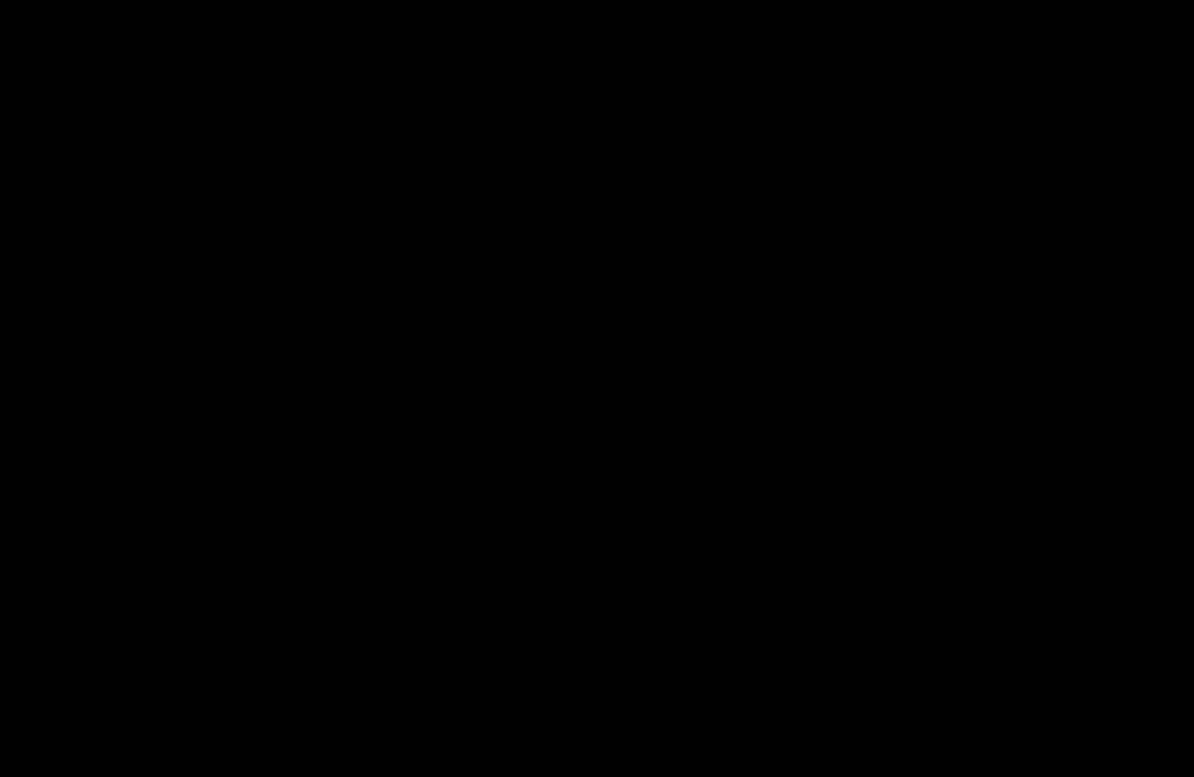 click at bounding box center (597, 388) 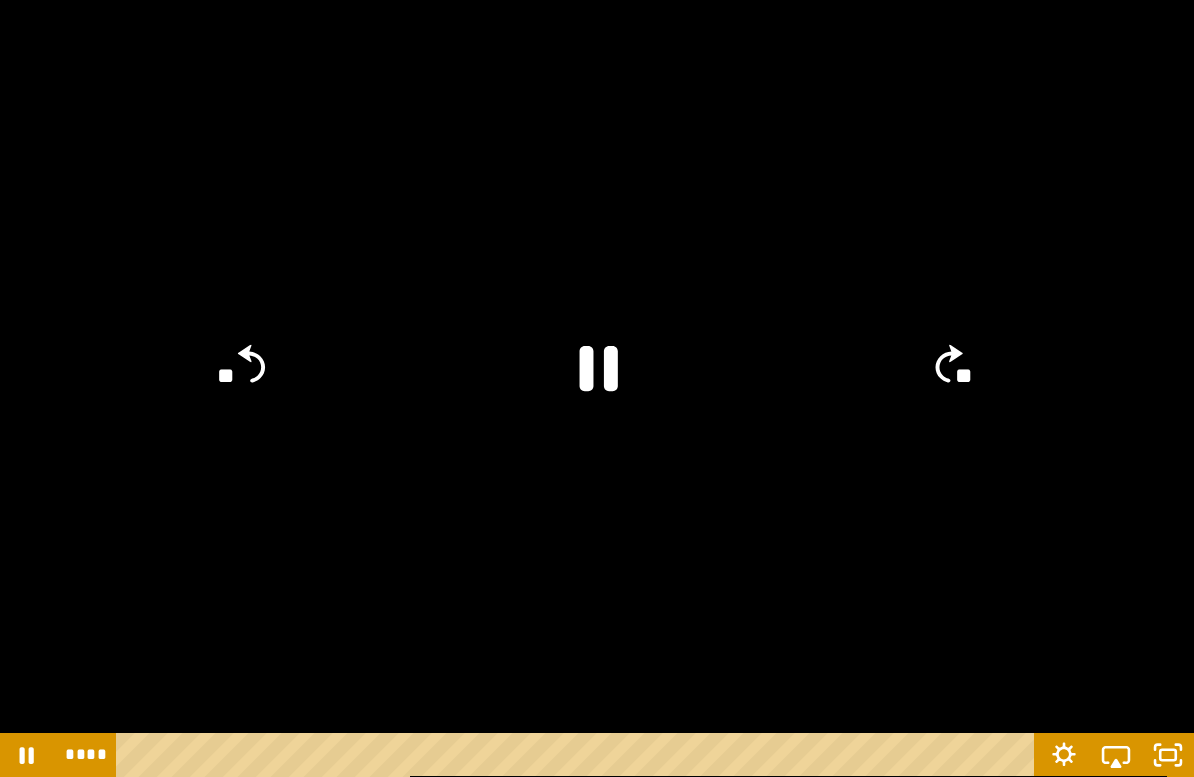 click 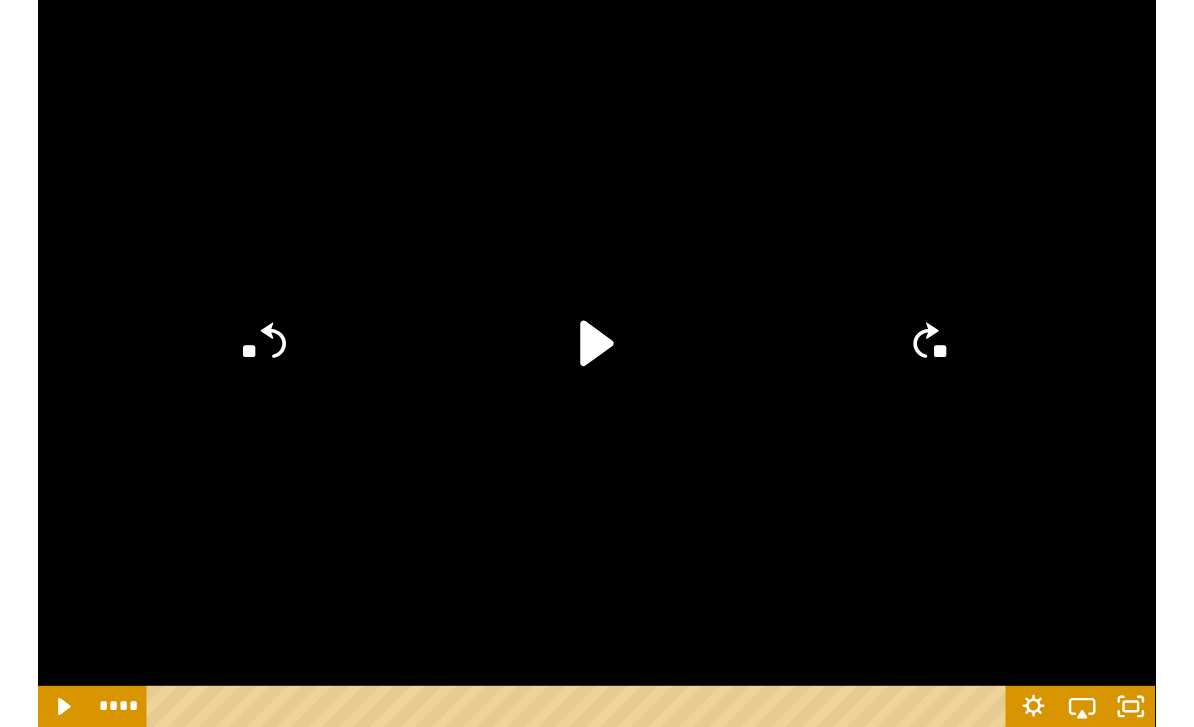 scroll, scrollTop: 102, scrollLeft: 0, axis: vertical 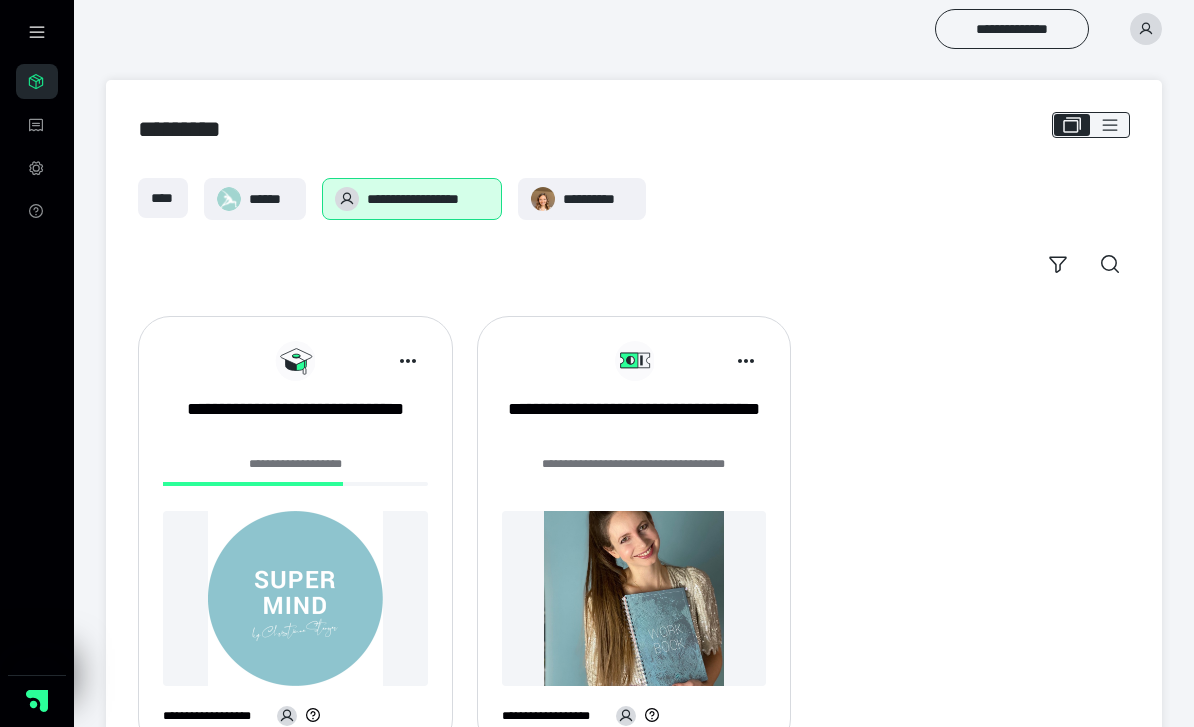 click at bounding box center [295, 598] 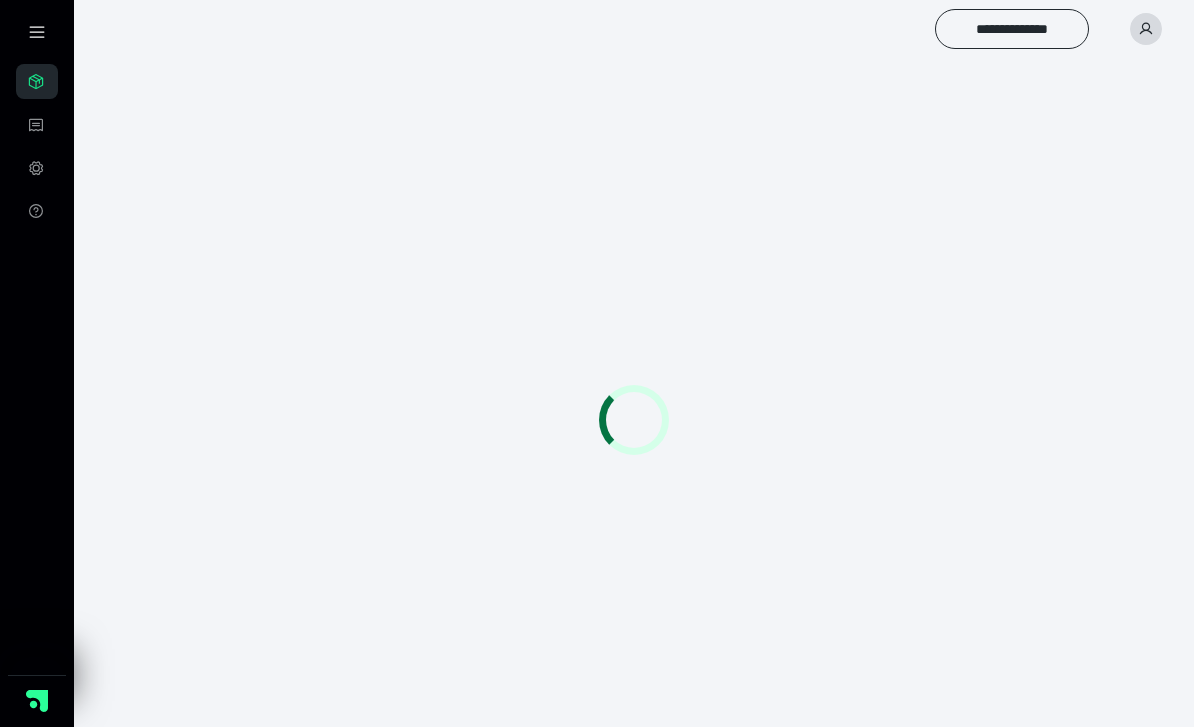 scroll, scrollTop: 0, scrollLeft: 0, axis: both 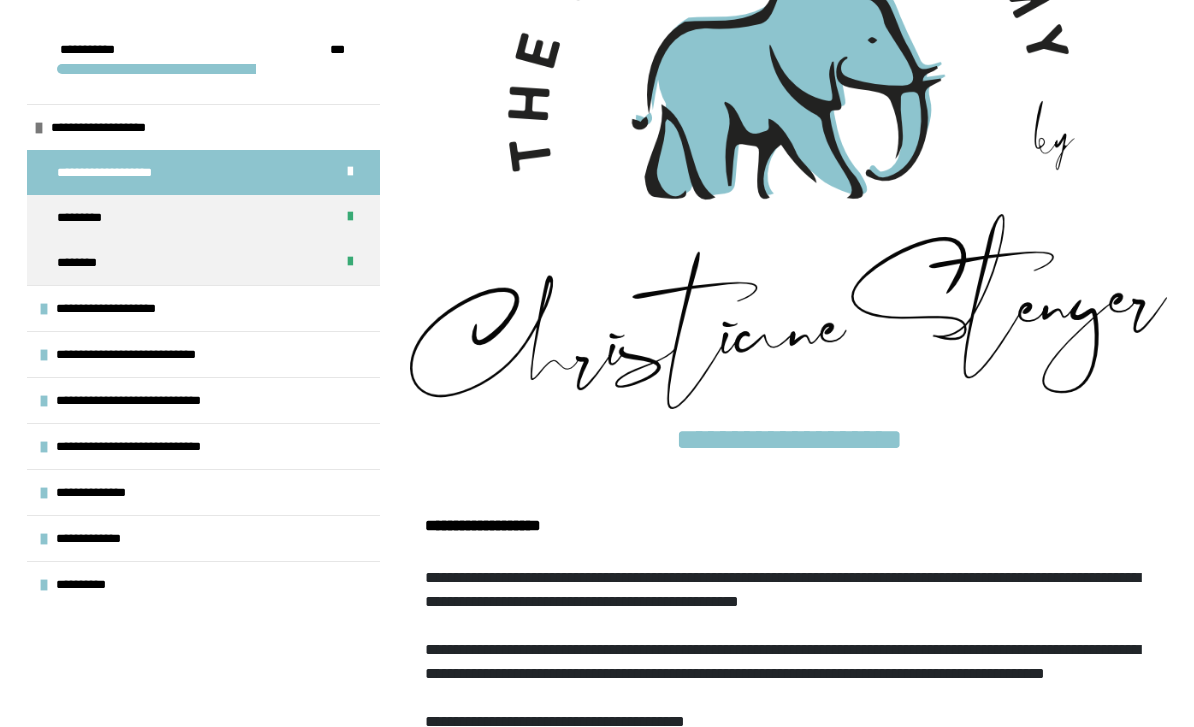 click on "**********" at bounding box center (99, 492) 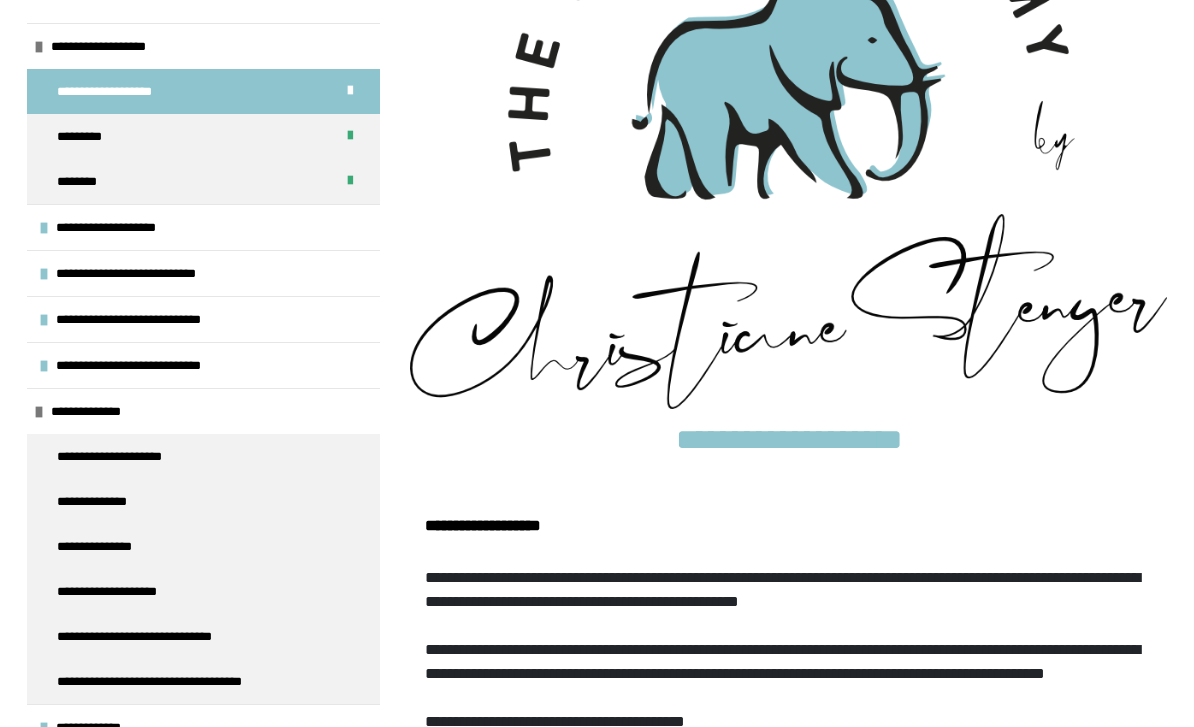 scroll, scrollTop: 81, scrollLeft: 0, axis: vertical 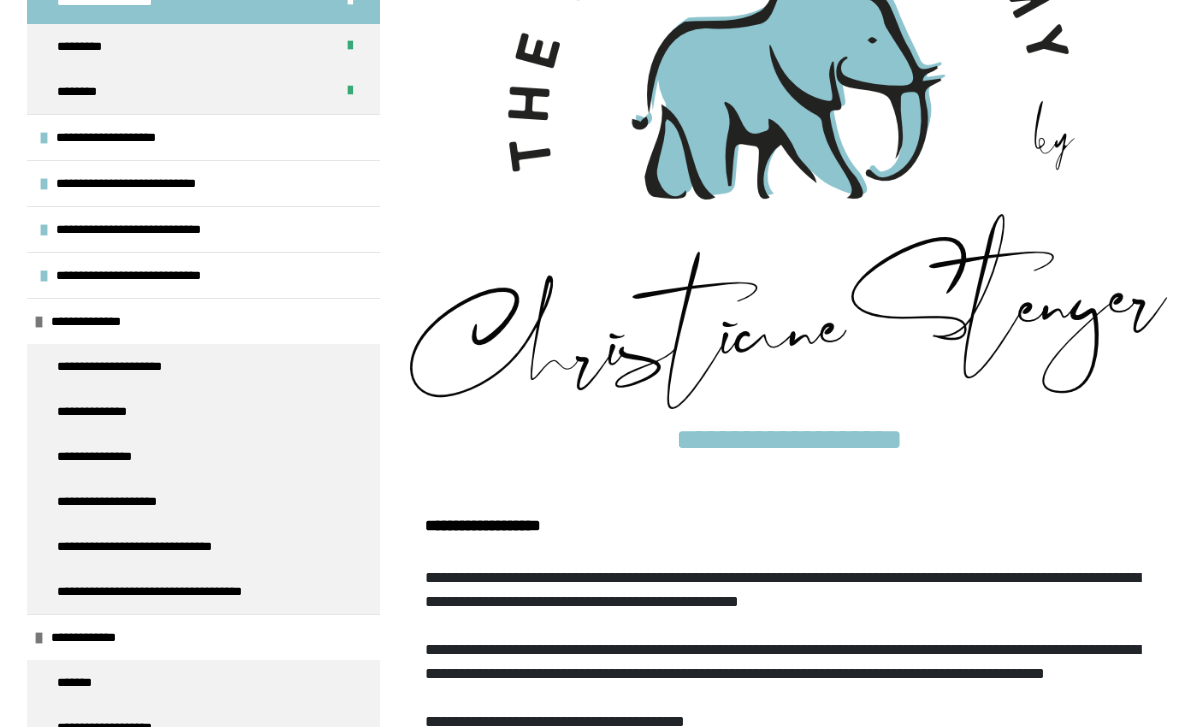 click on "*******" at bounding box center [203, 682] 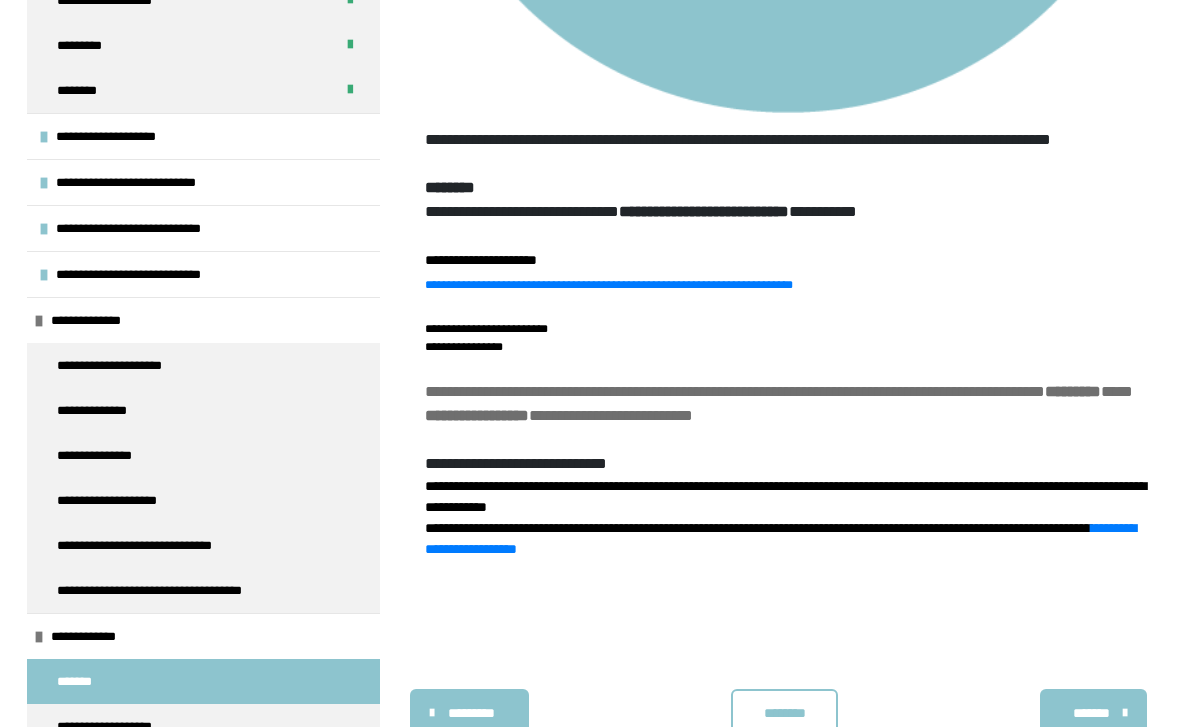 scroll, scrollTop: 976, scrollLeft: 0, axis: vertical 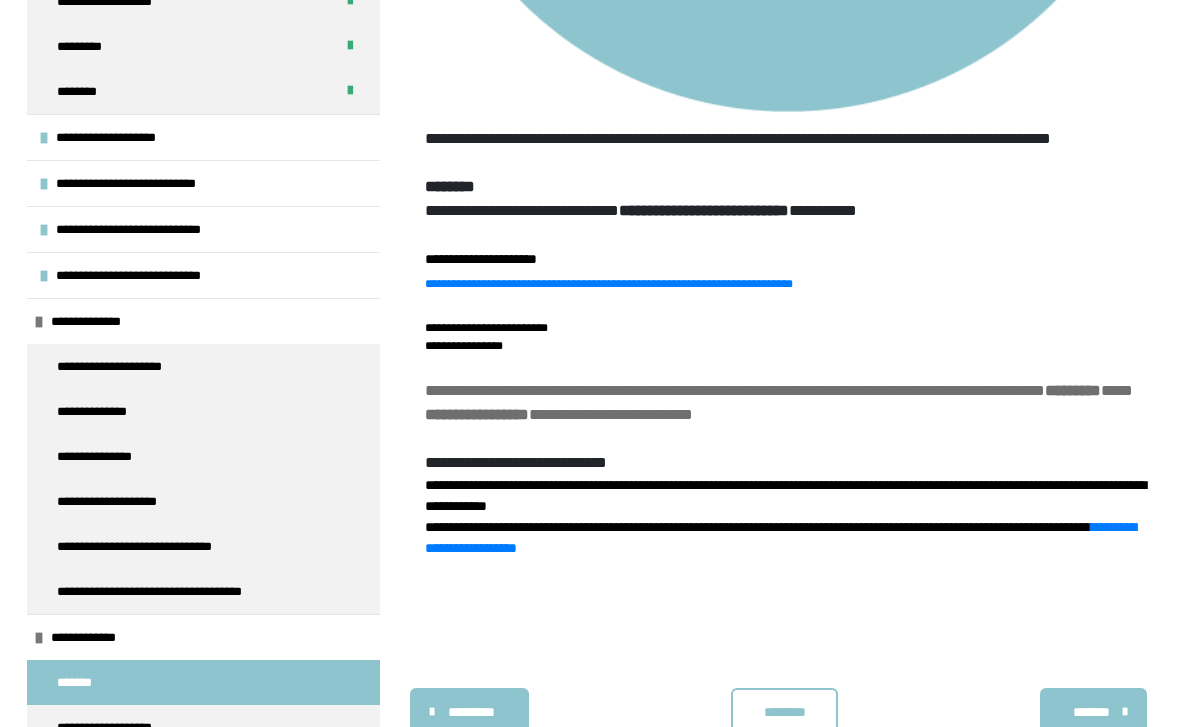 click on "**********" at bounding box center [203, 727] 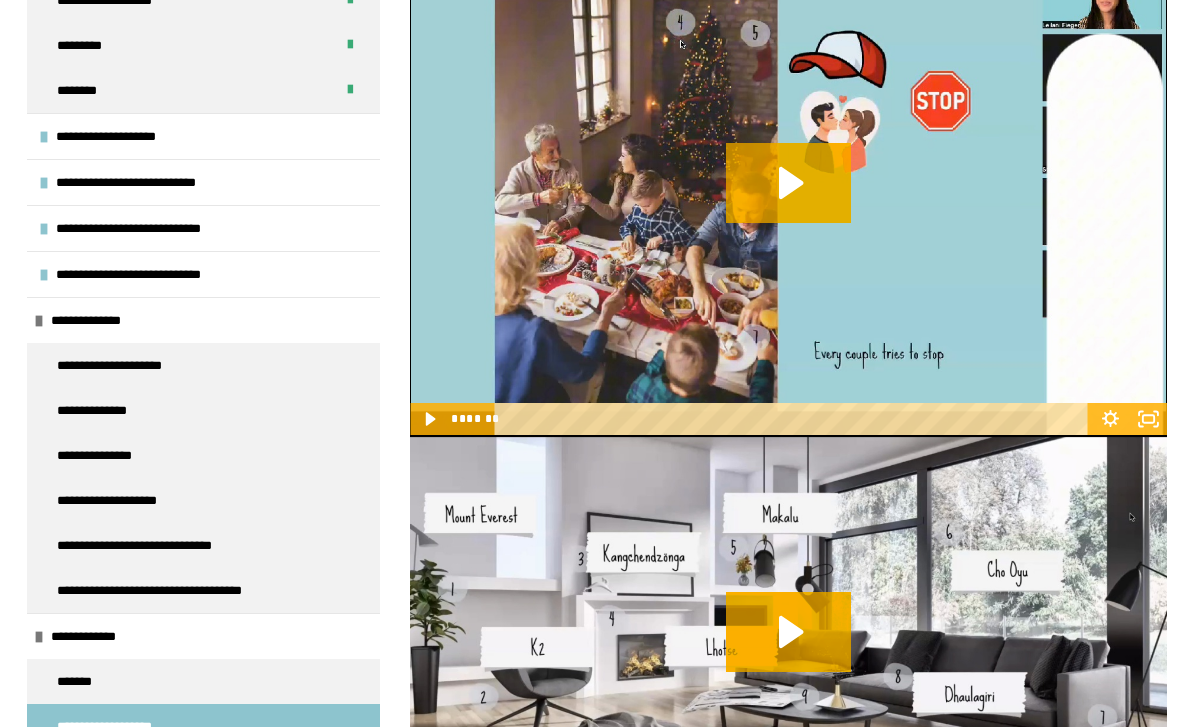 scroll, scrollTop: 359, scrollLeft: 0, axis: vertical 